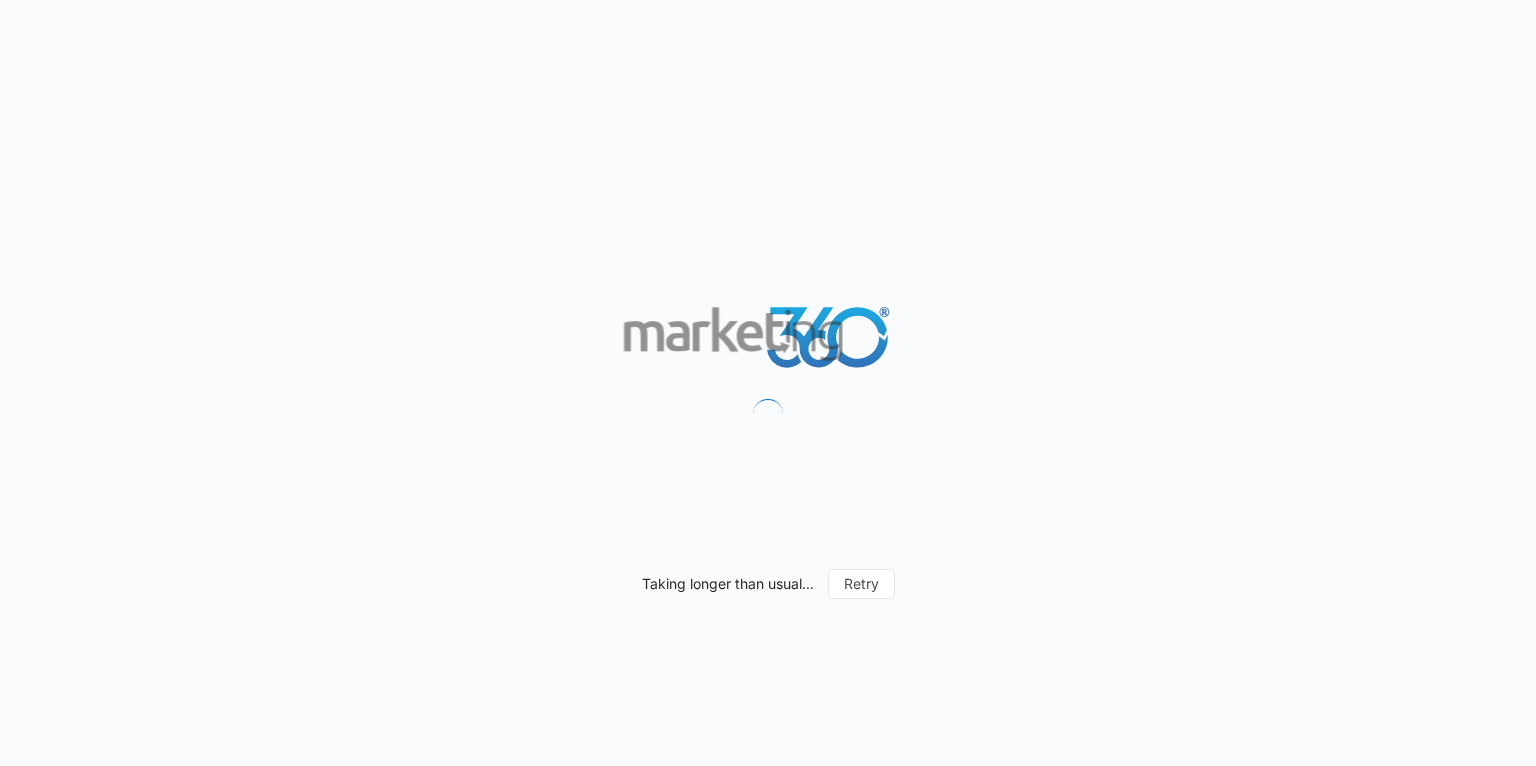 scroll, scrollTop: 0, scrollLeft: 0, axis: both 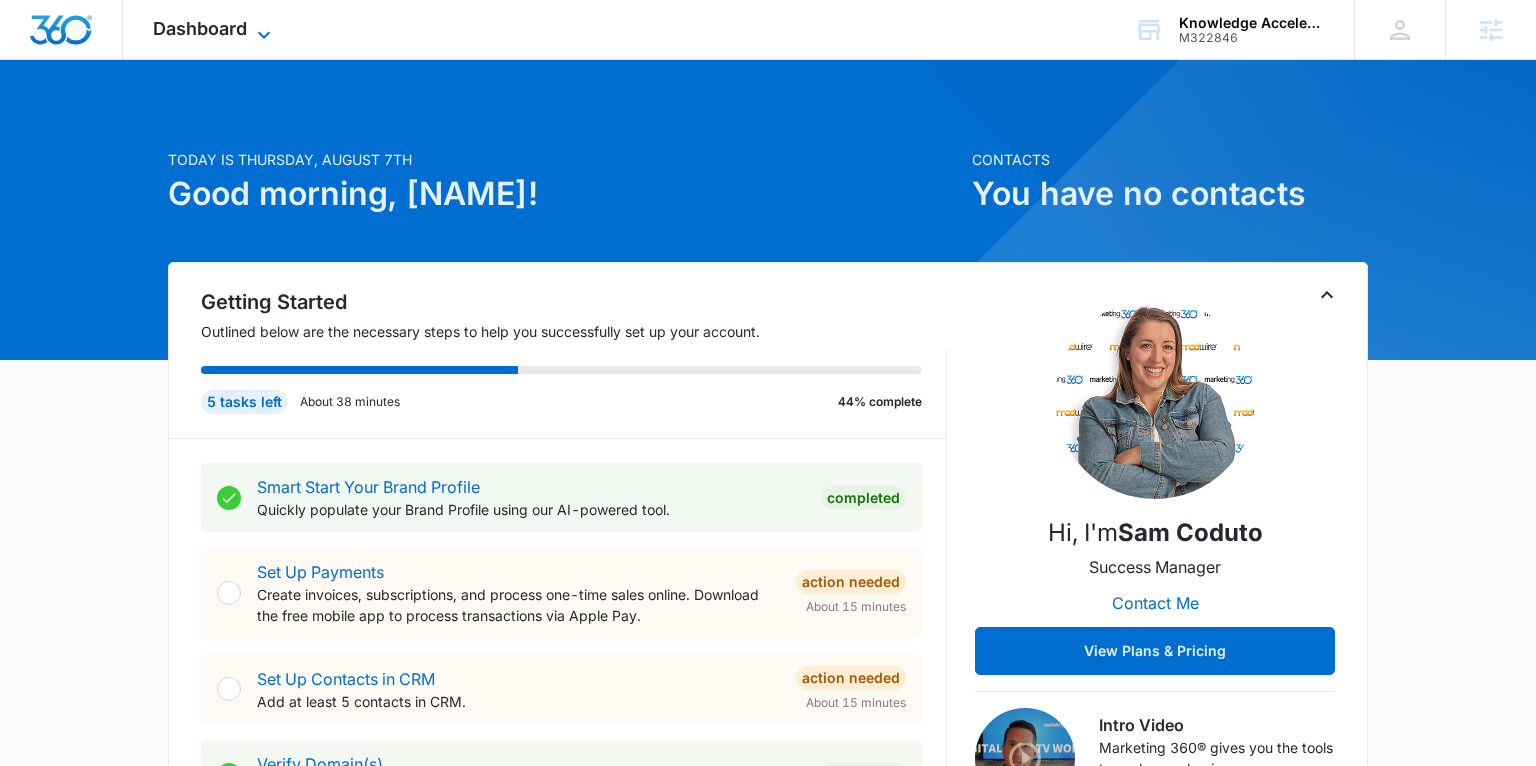 click on "Dashboard" at bounding box center (200, 28) 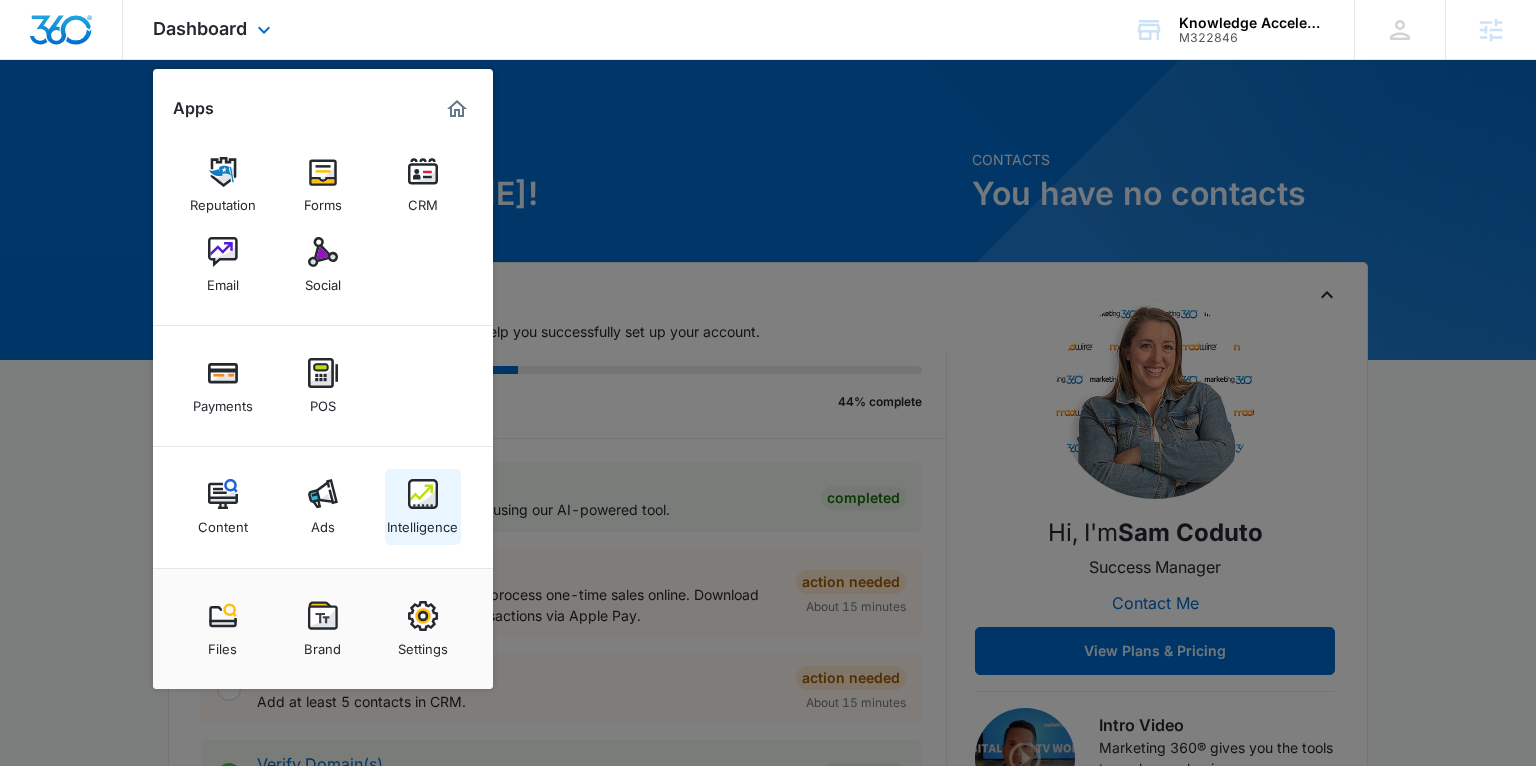 click on "Intelligence" at bounding box center [422, 522] 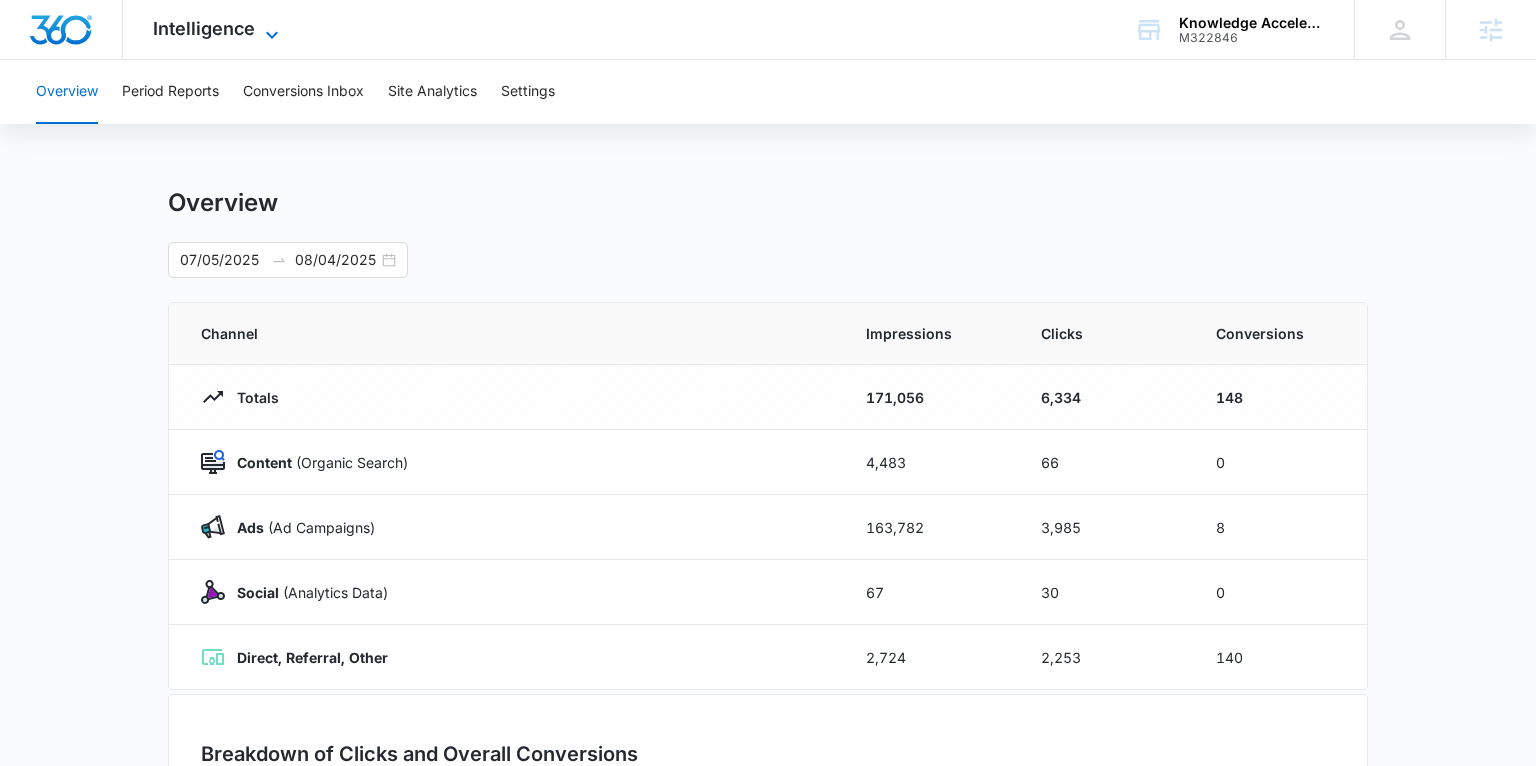 click on "Intelligence" at bounding box center [204, 28] 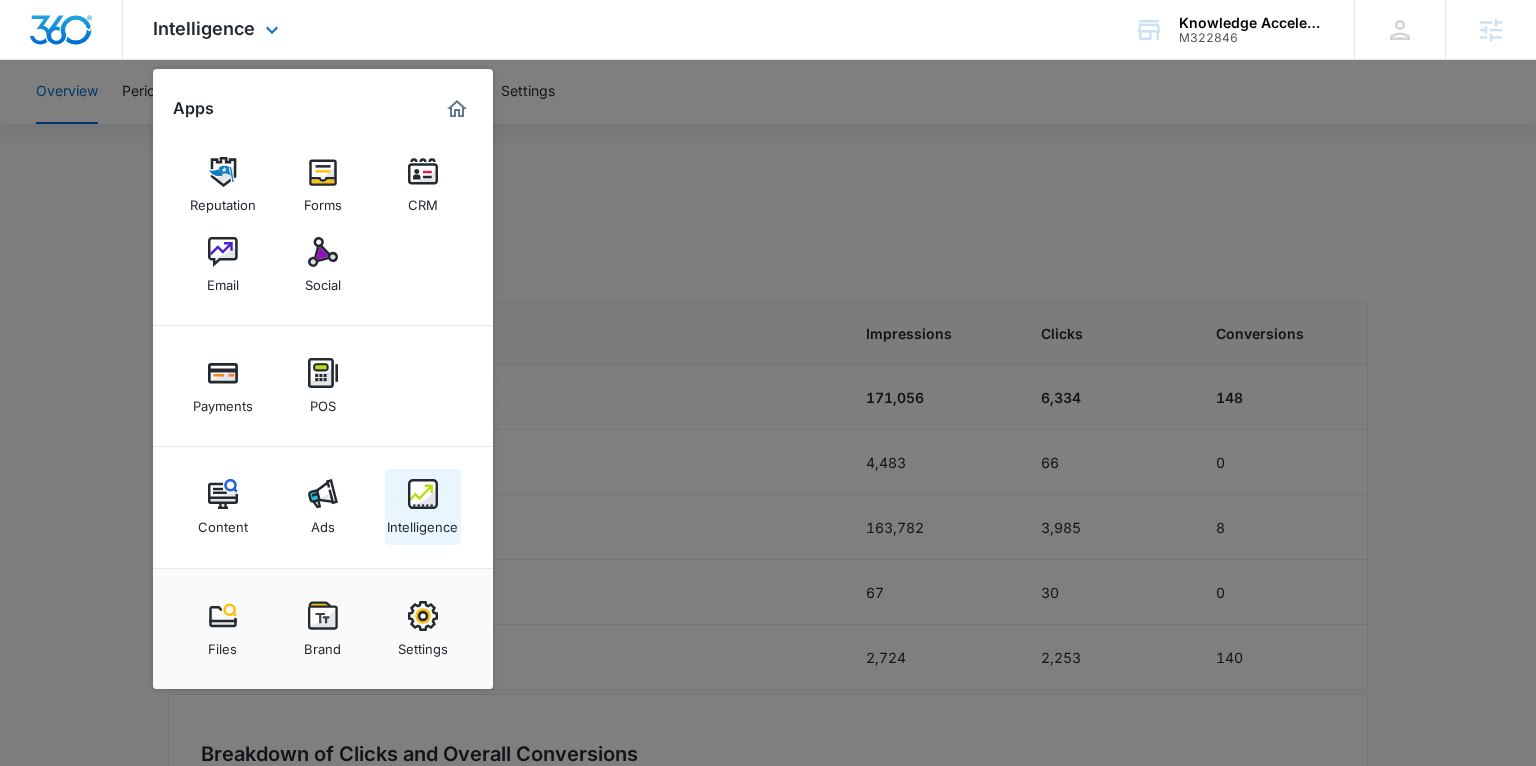 click at bounding box center (423, 494) 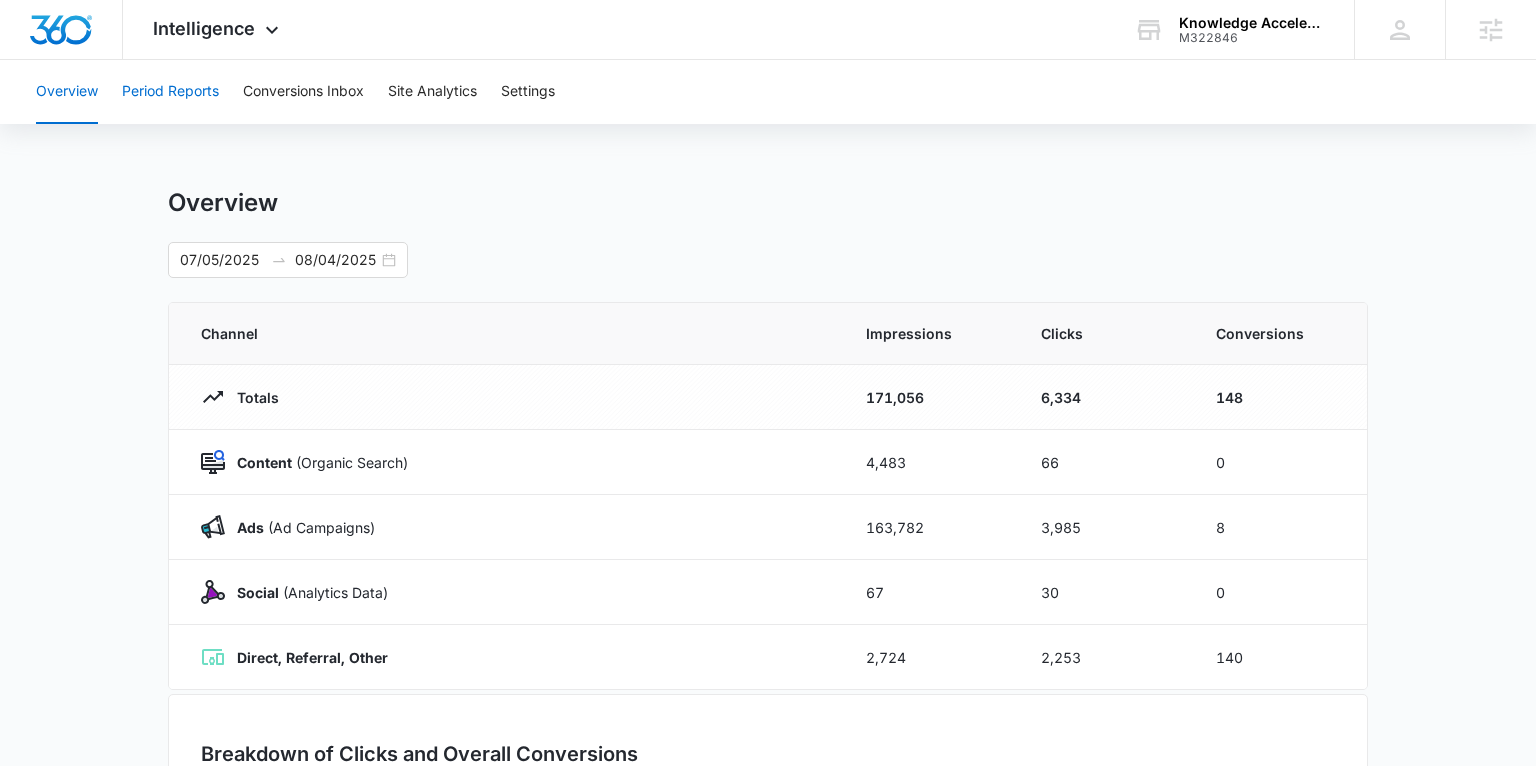 click on "Period Reports" at bounding box center [170, 92] 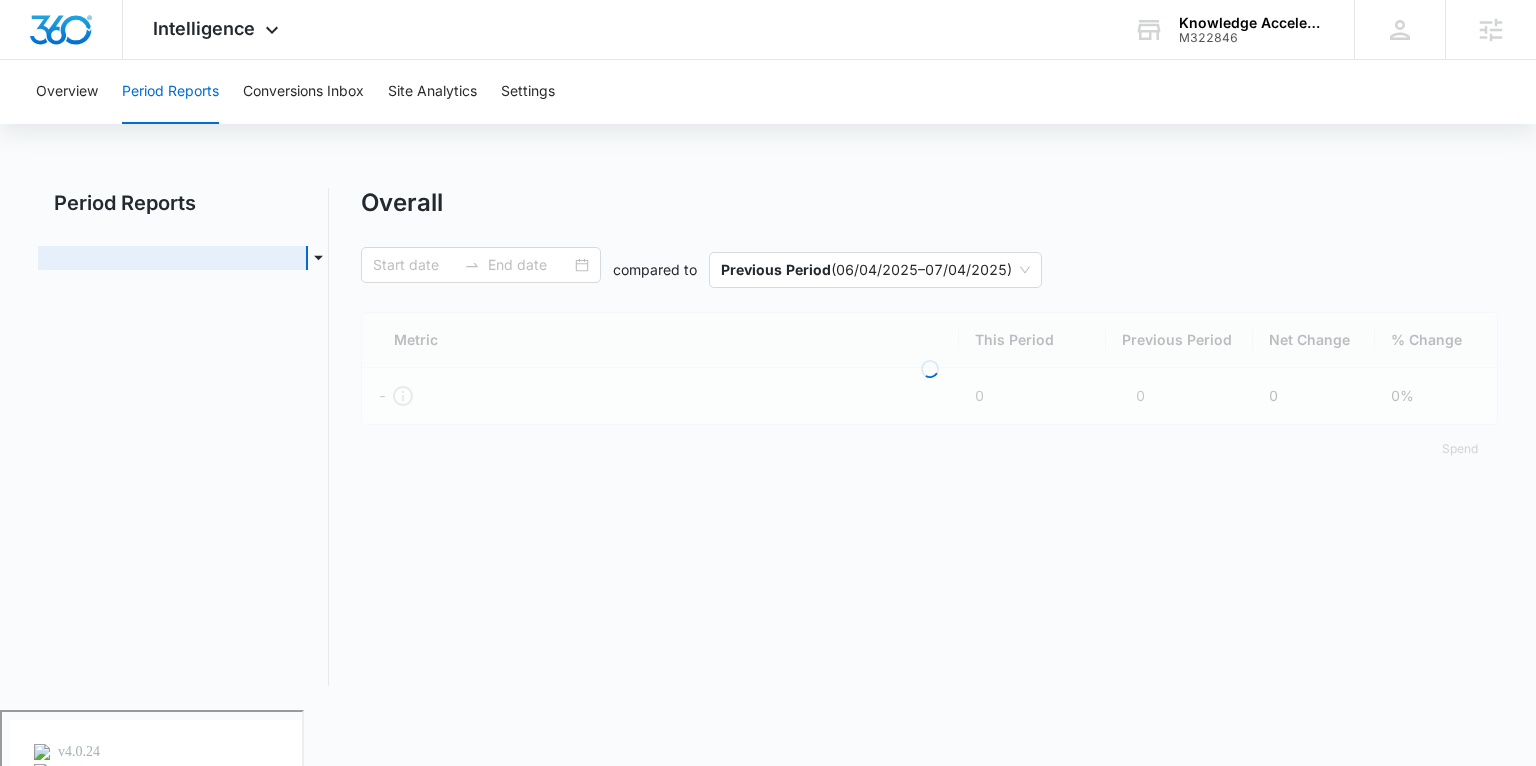 type on "07/05/2025" 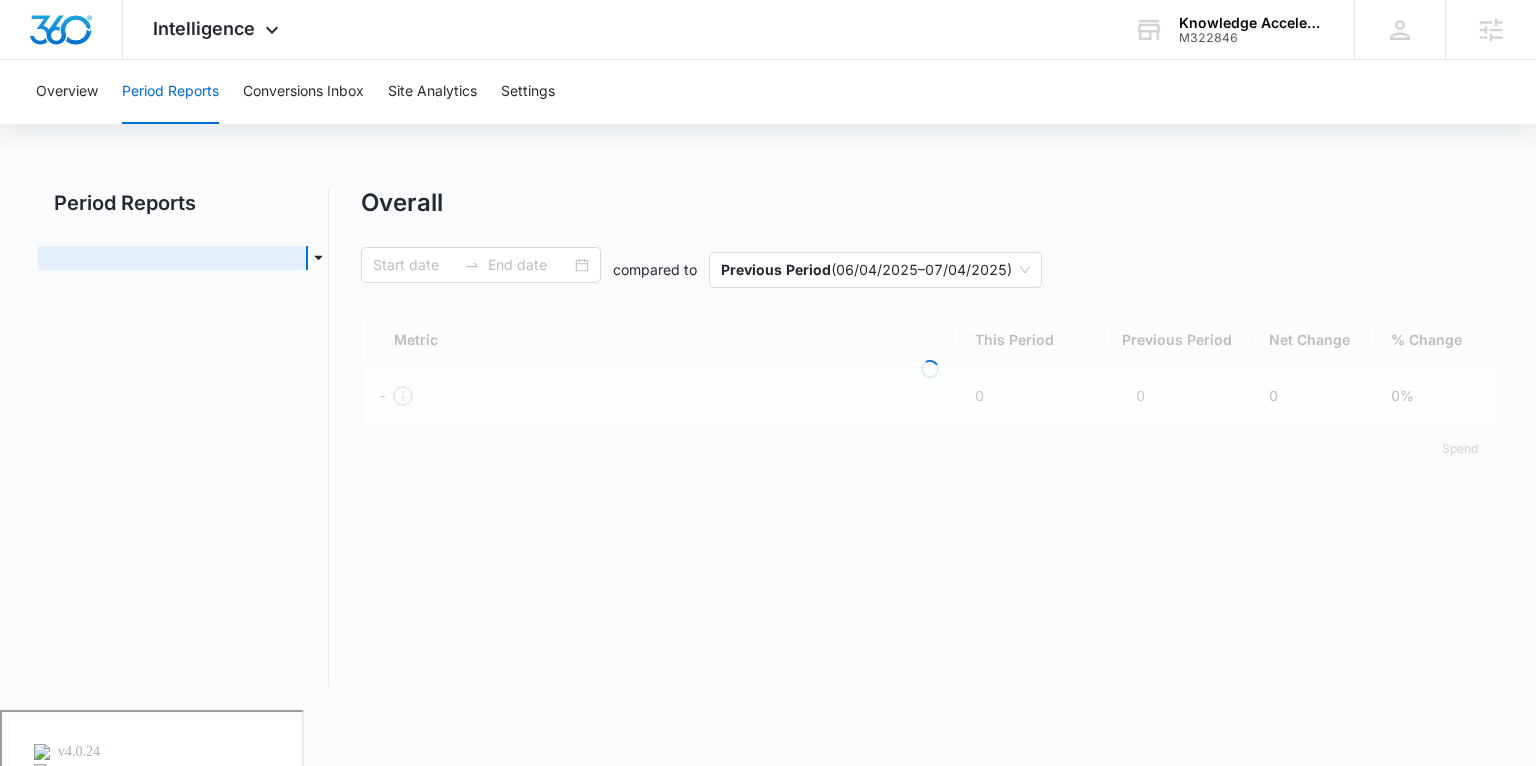 type on "08/04/2025" 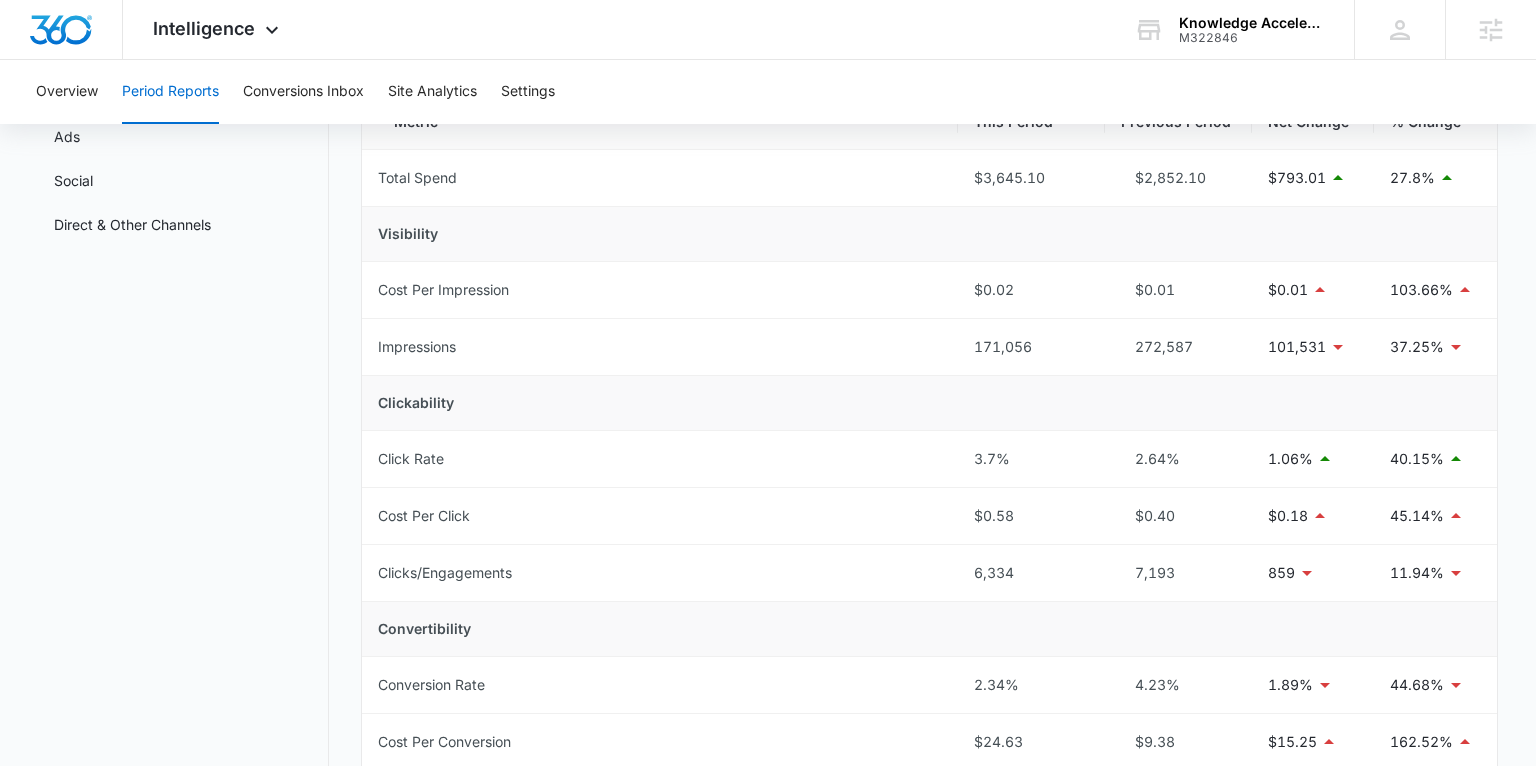 scroll, scrollTop: 222, scrollLeft: 0, axis: vertical 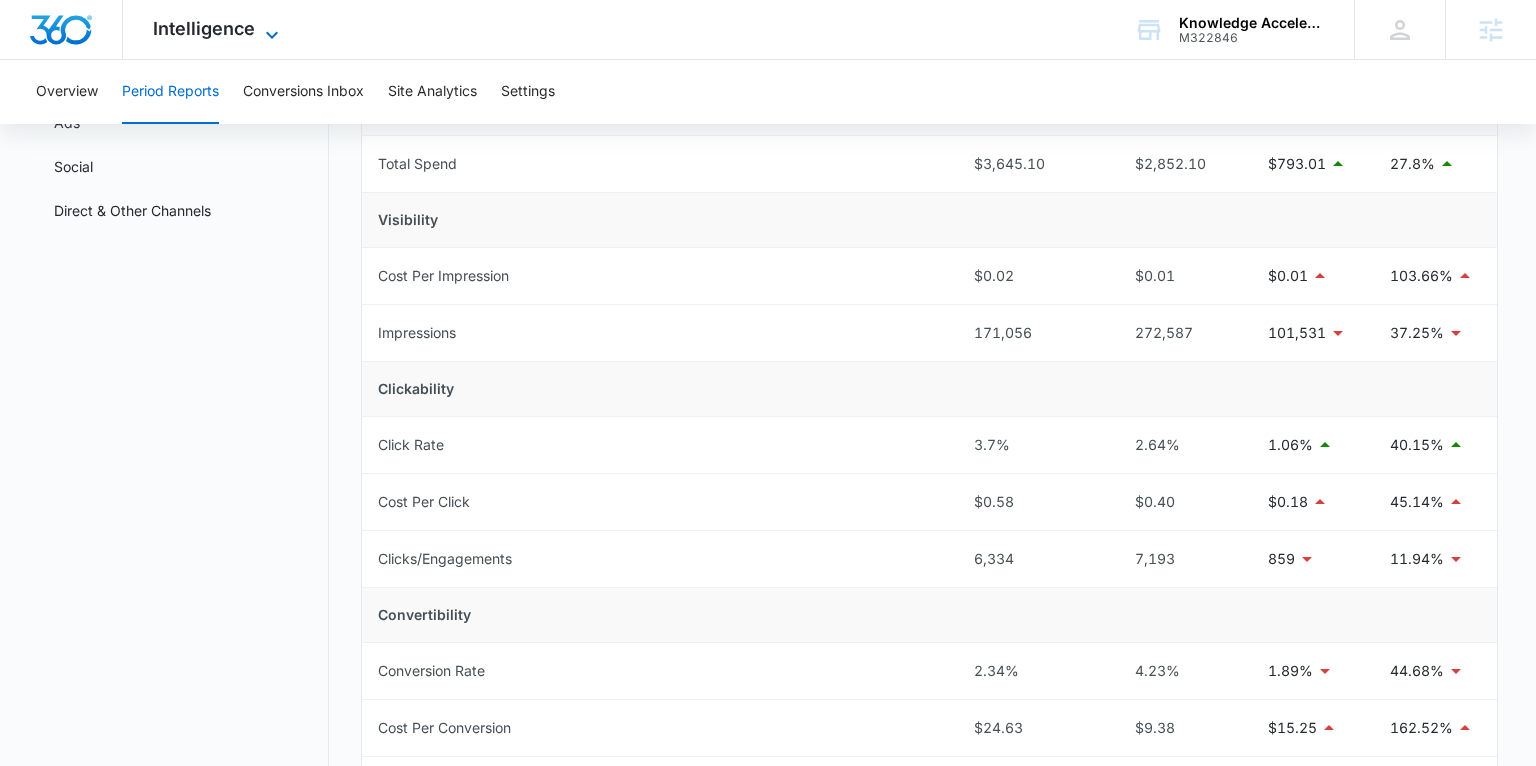 click on "Intelligence" at bounding box center [204, 28] 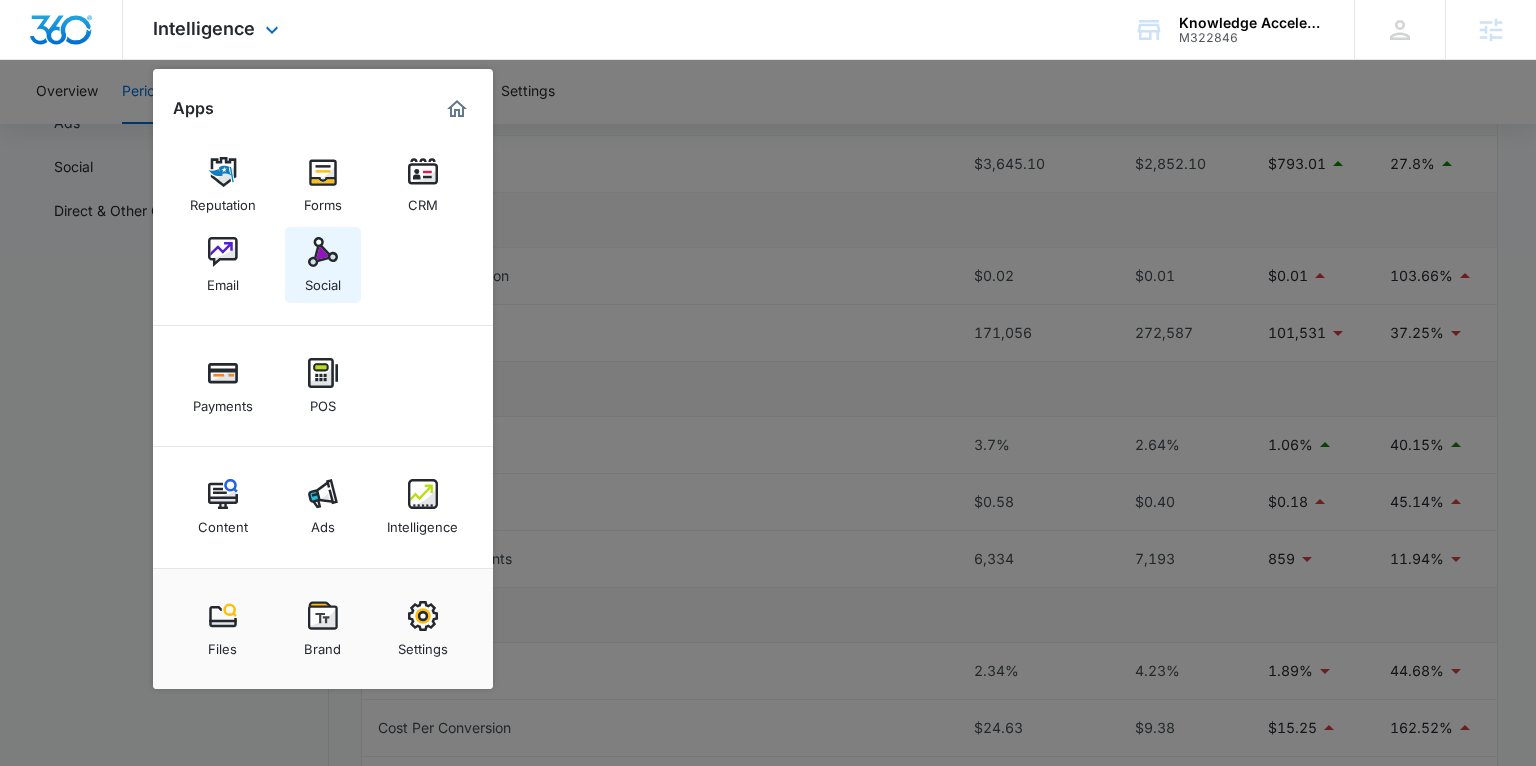 click on "Social" at bounding box center [323, 280] 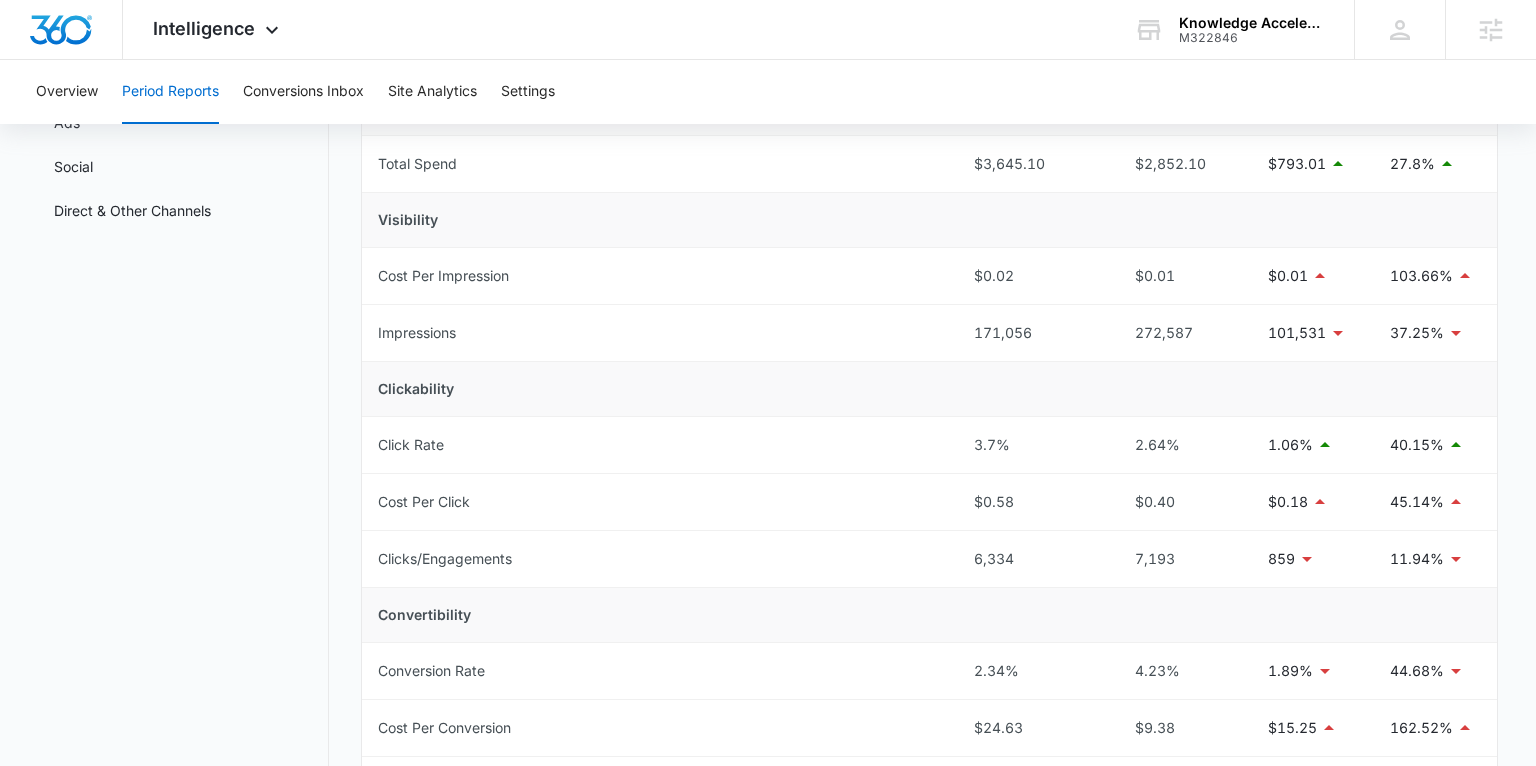 scroll, scrollTop: 0, scrollLeft: 0, axis: both 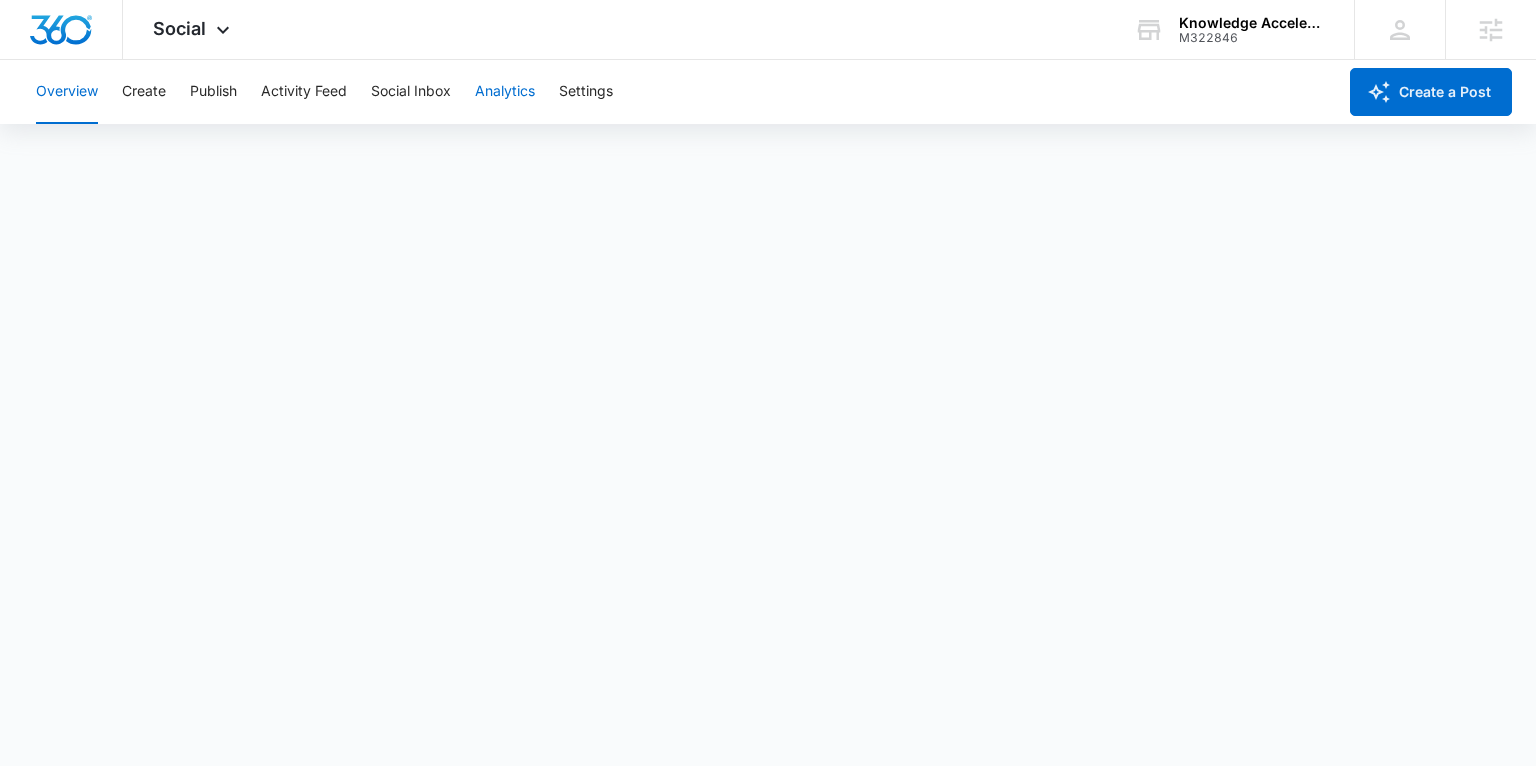 click on "Analytics" at bounding box center [505, 92] 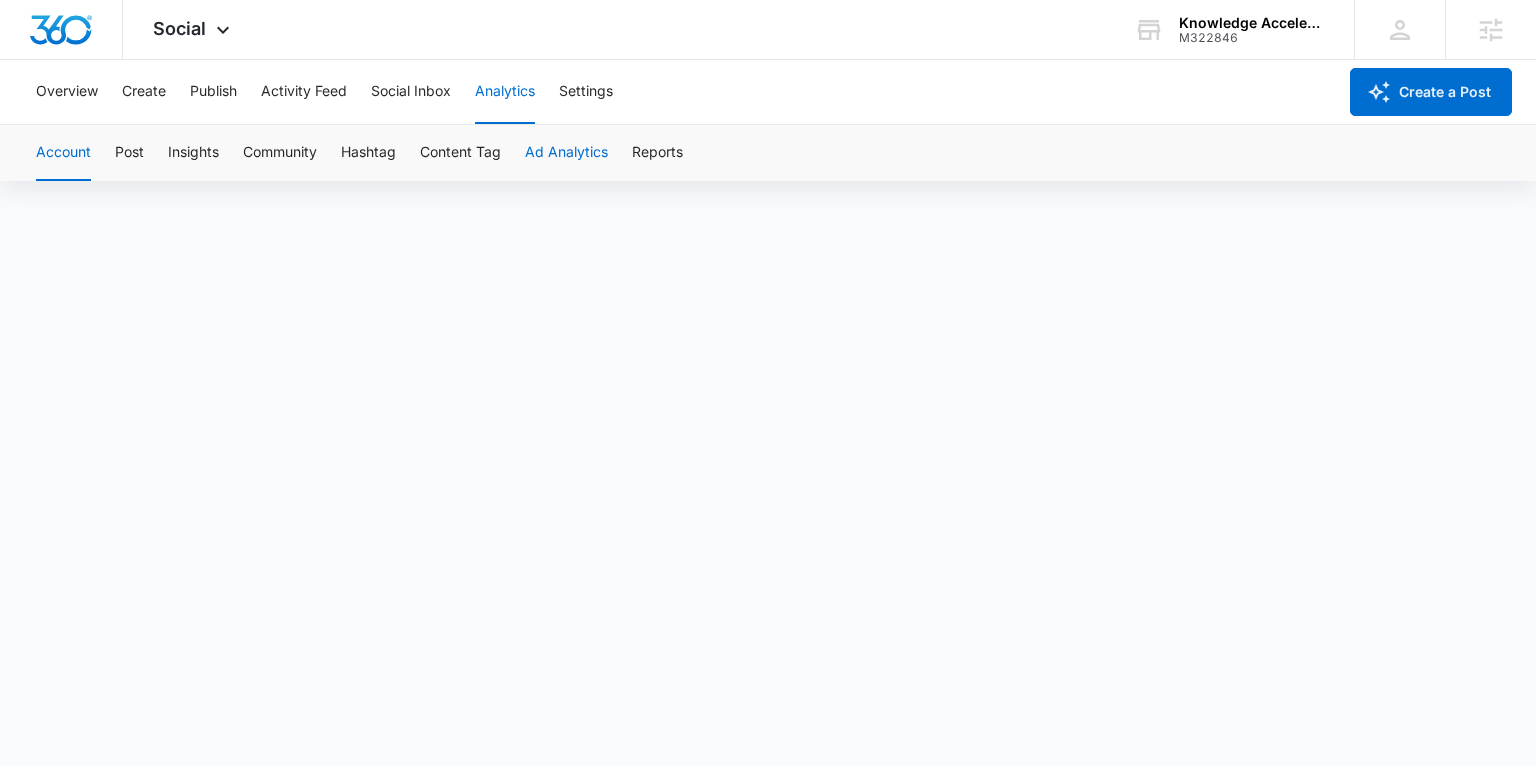 scroll, scrollTop: 14, scrollLeft: 0, axis: vertical 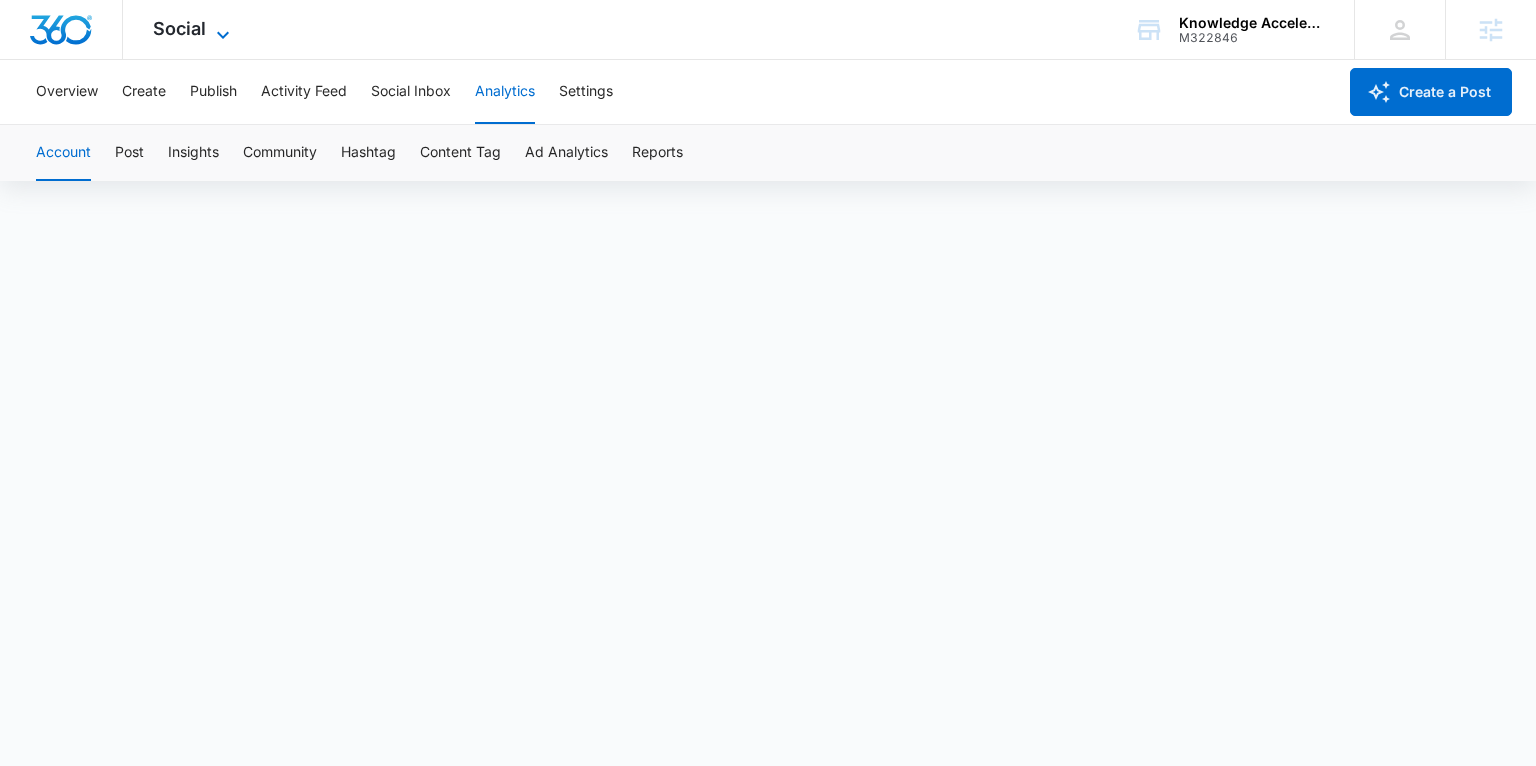 click on "Social" at bounding box center [179, 28] 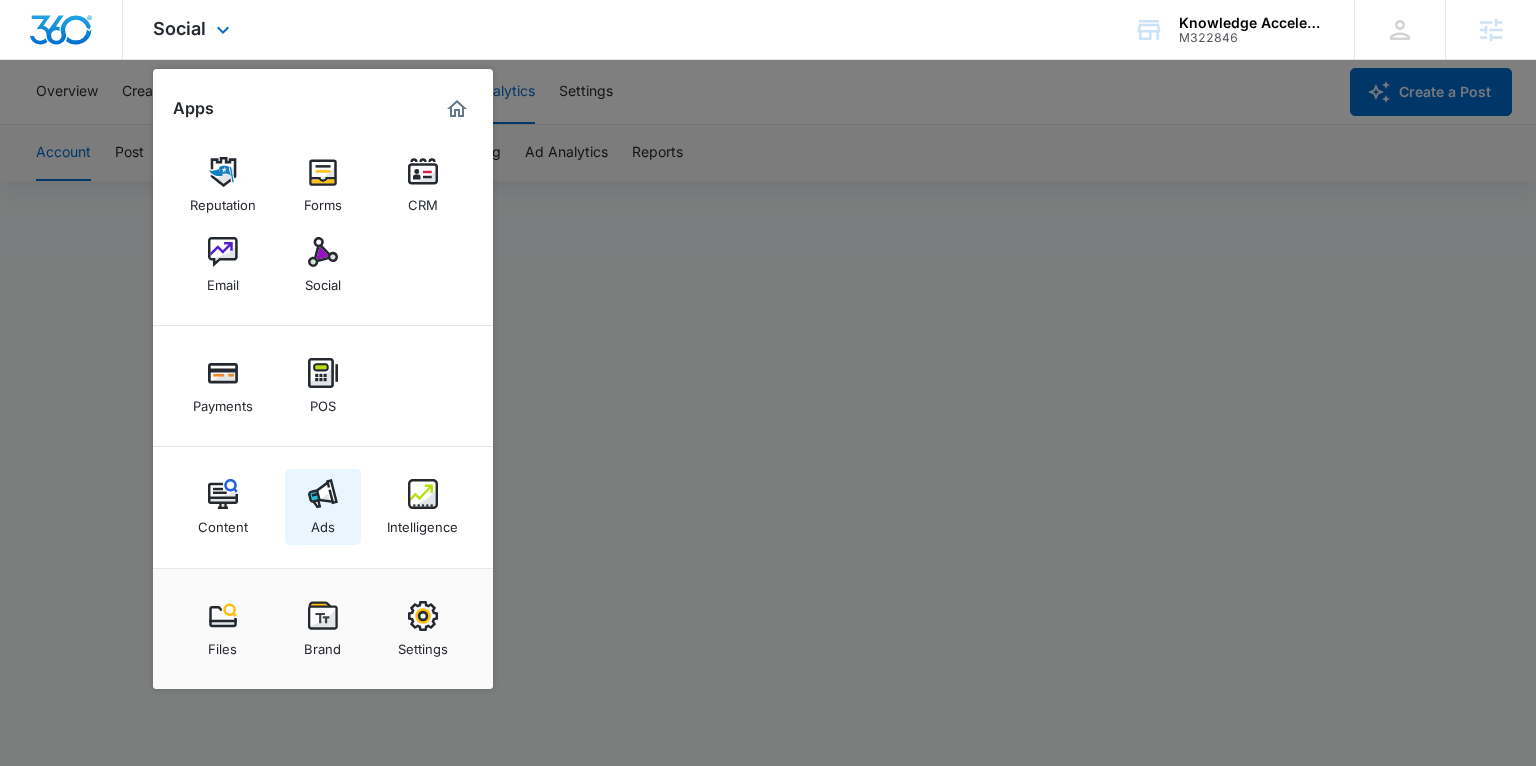 click at bounding box center [323, 494] 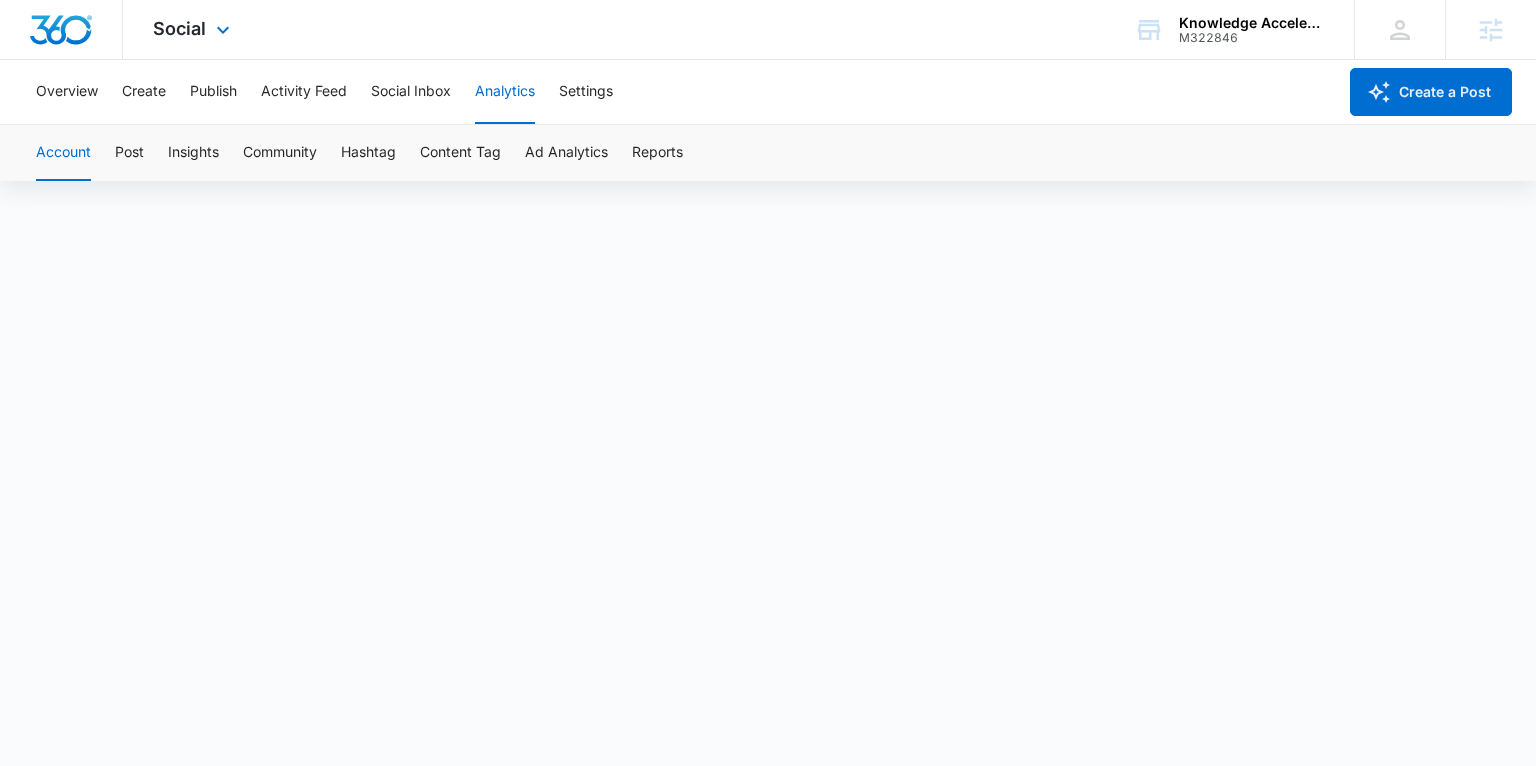 scroll, scrollTop: 0, scrollLeft: 0, axis: both 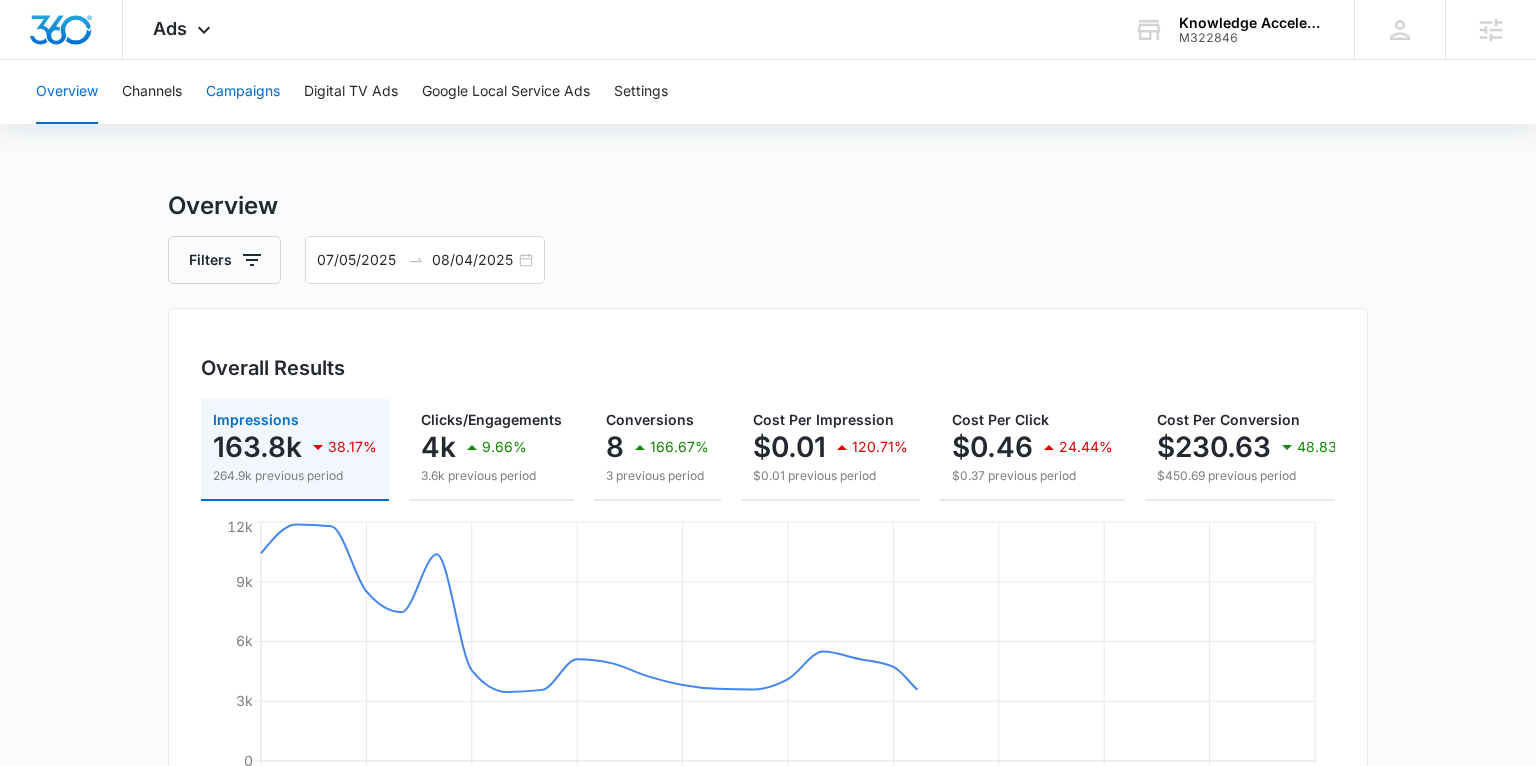 click on "Campaigns" at bounding box center [243, 92] 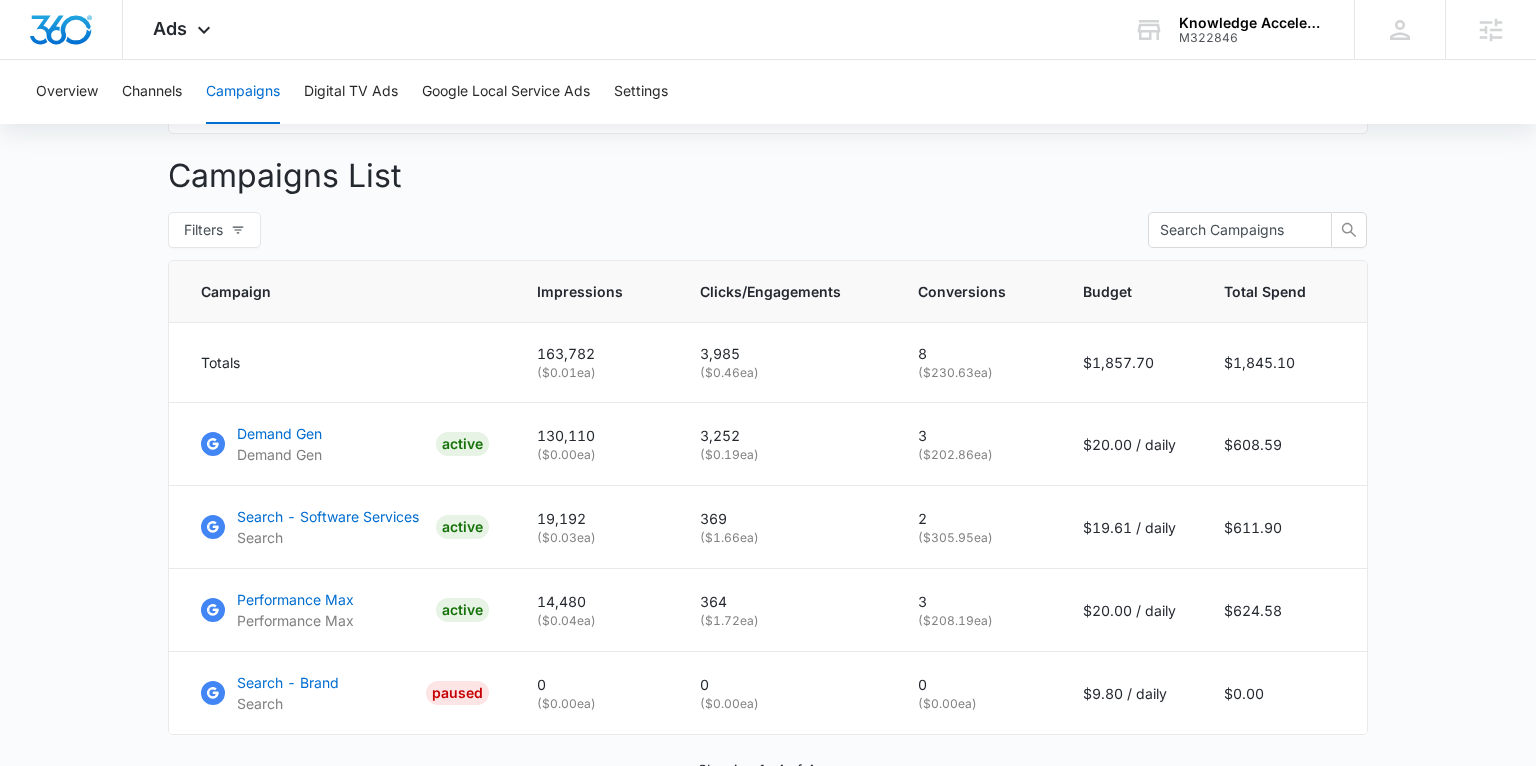 scroll, scrollTop: 823, scrollLeft: 0, axis: vertical 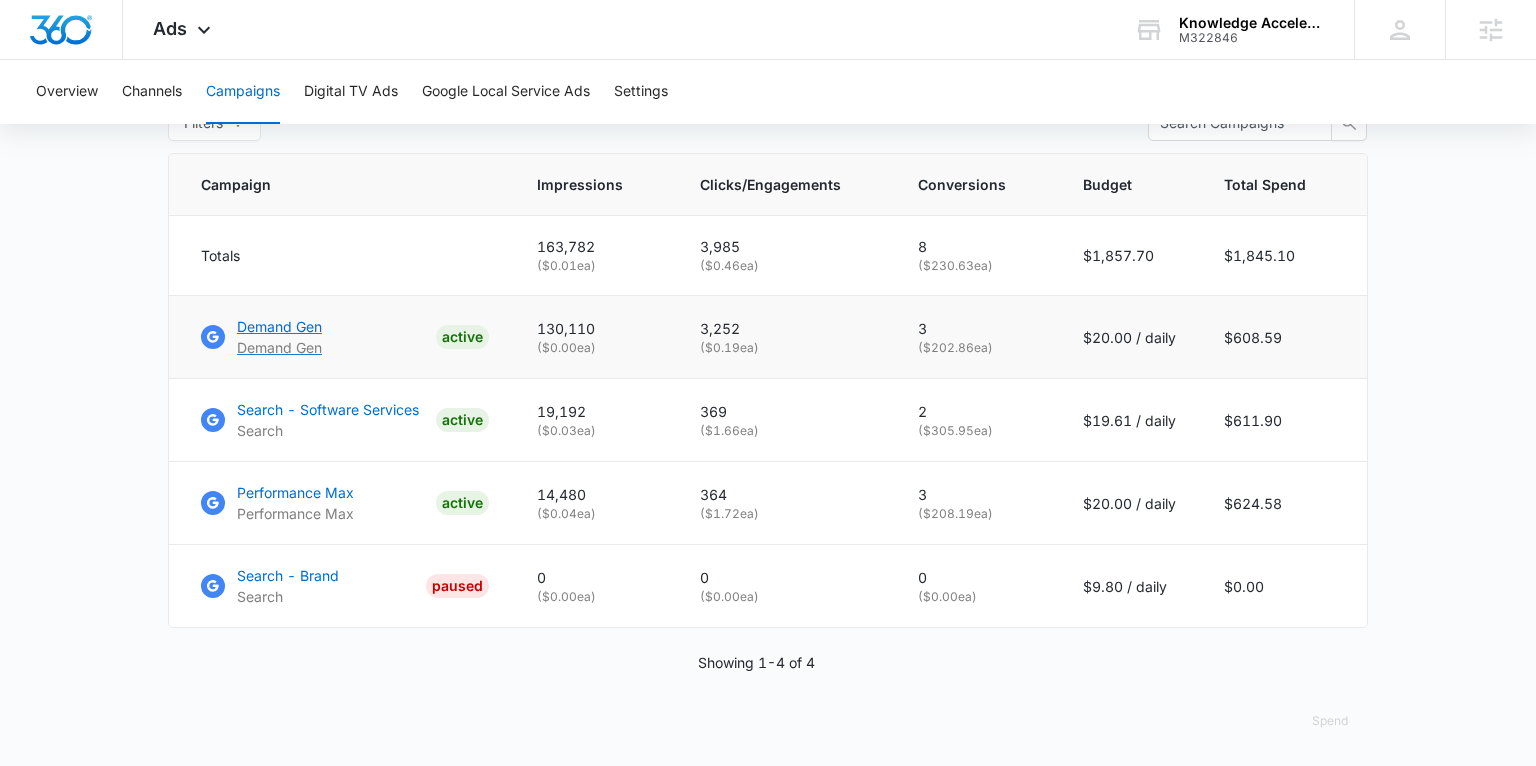 click on "Demand Gen" at bounding box center (279, 326) 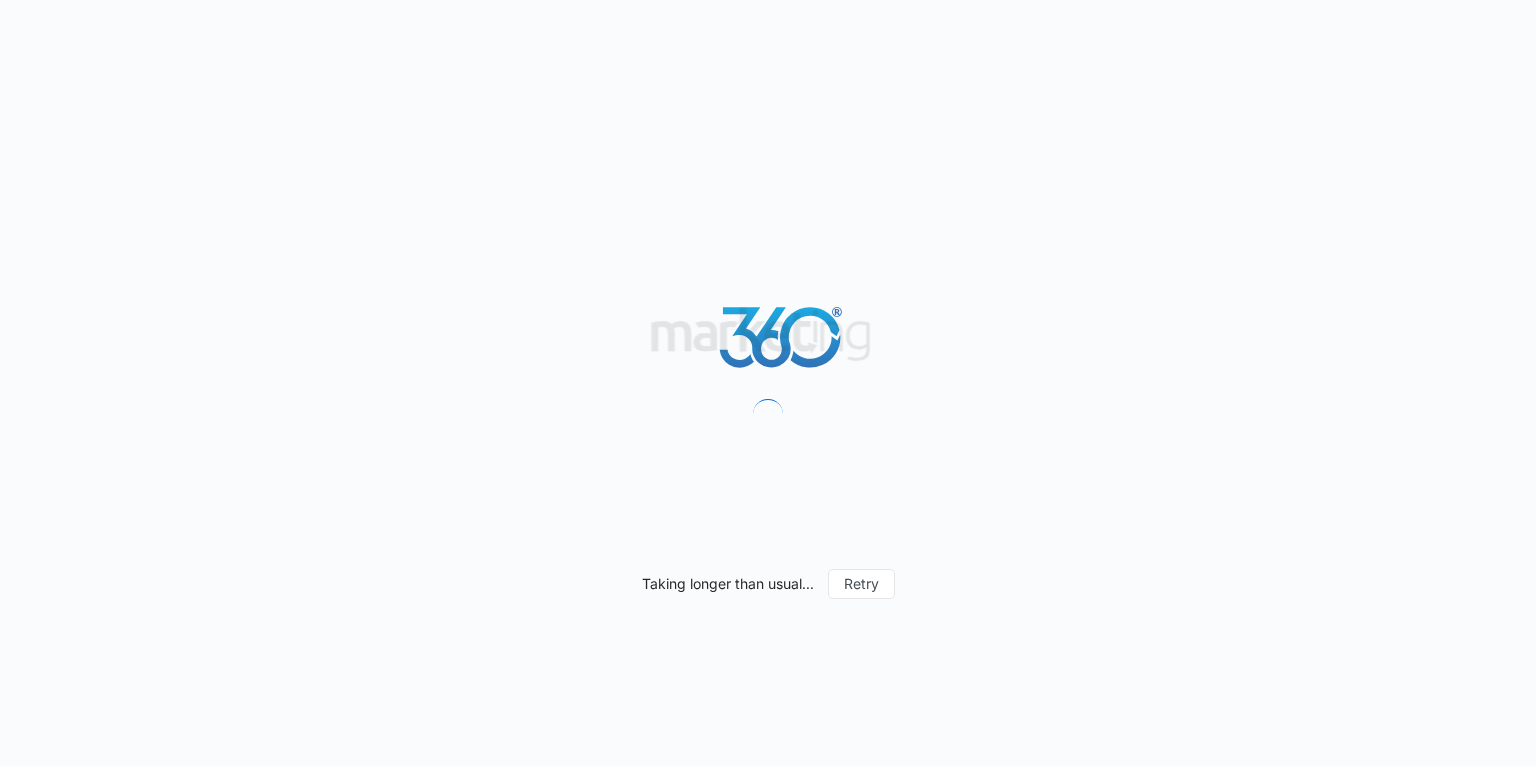 scroll, scrollTop: 0, scrollLeft: 0, axis: both 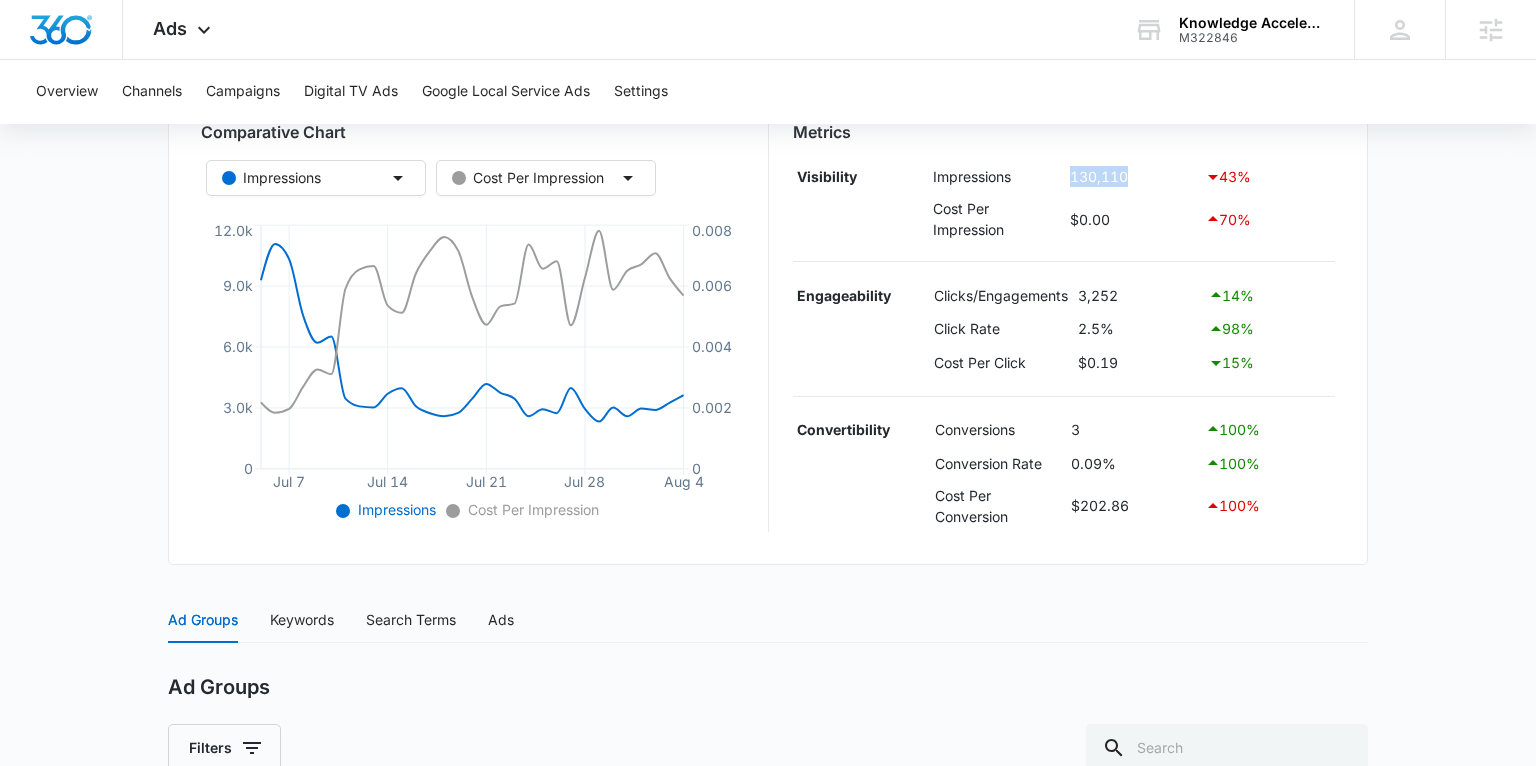 drag, startPoint x: 1071, startPoint y: 178, endPoint x: 1127, endPoint y: 175, distance: 56.0803 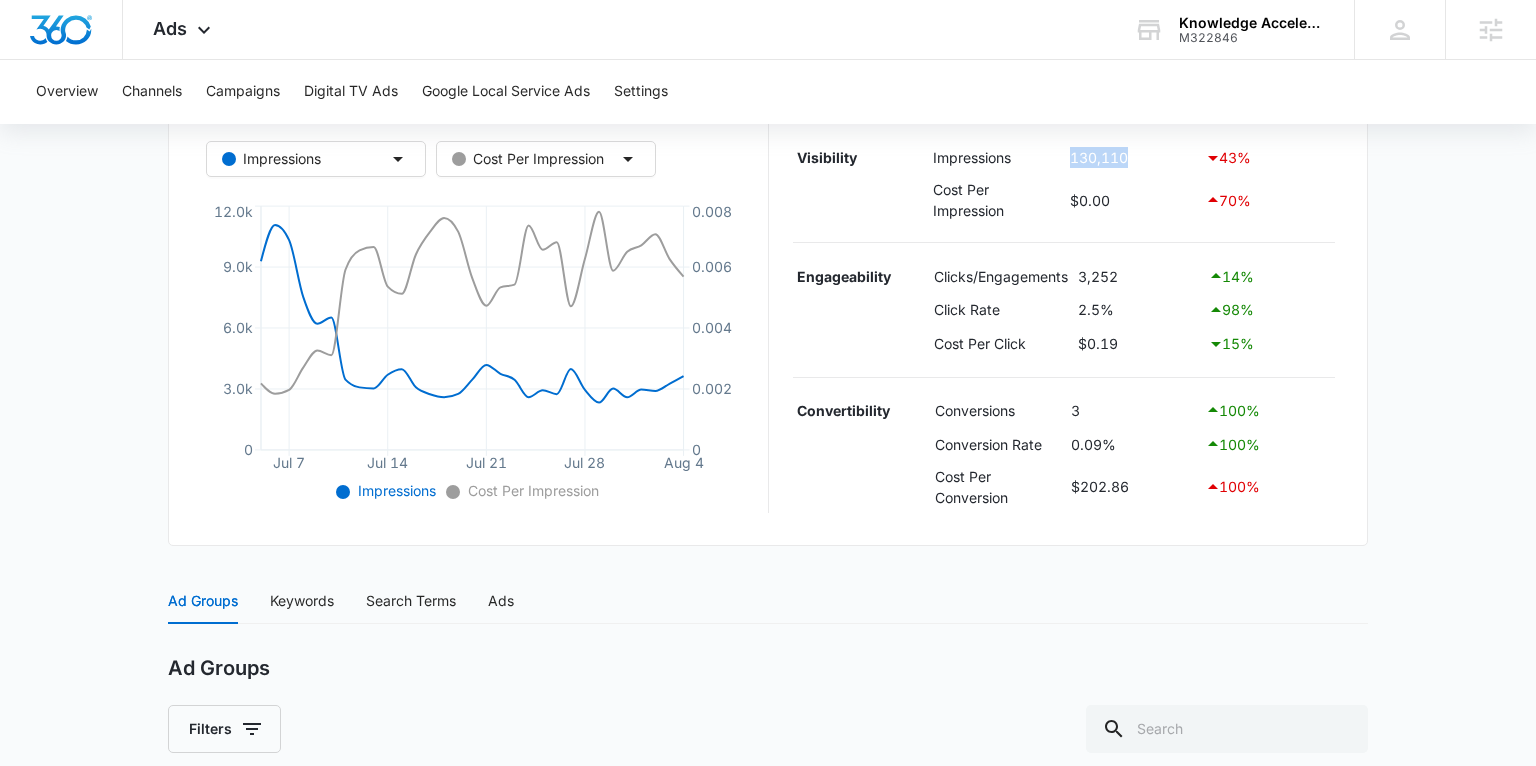 scroll, scrollTop: 384, scrollLeft: 0, axis: vertical 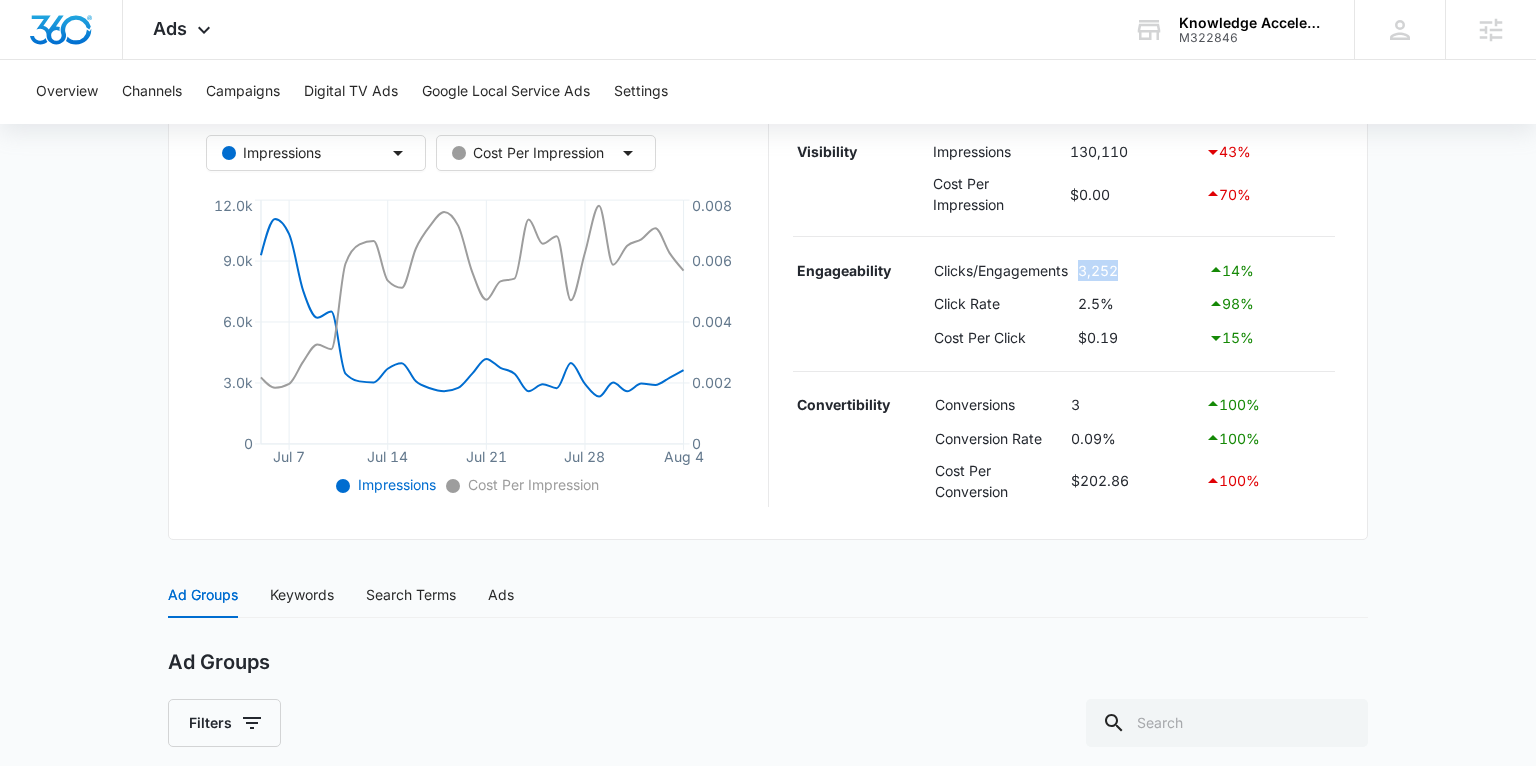 drag, startPoint x: 1078, startPoint y: 266, endPoint x: 1124, endPoint y: 268, distance: 46.043457 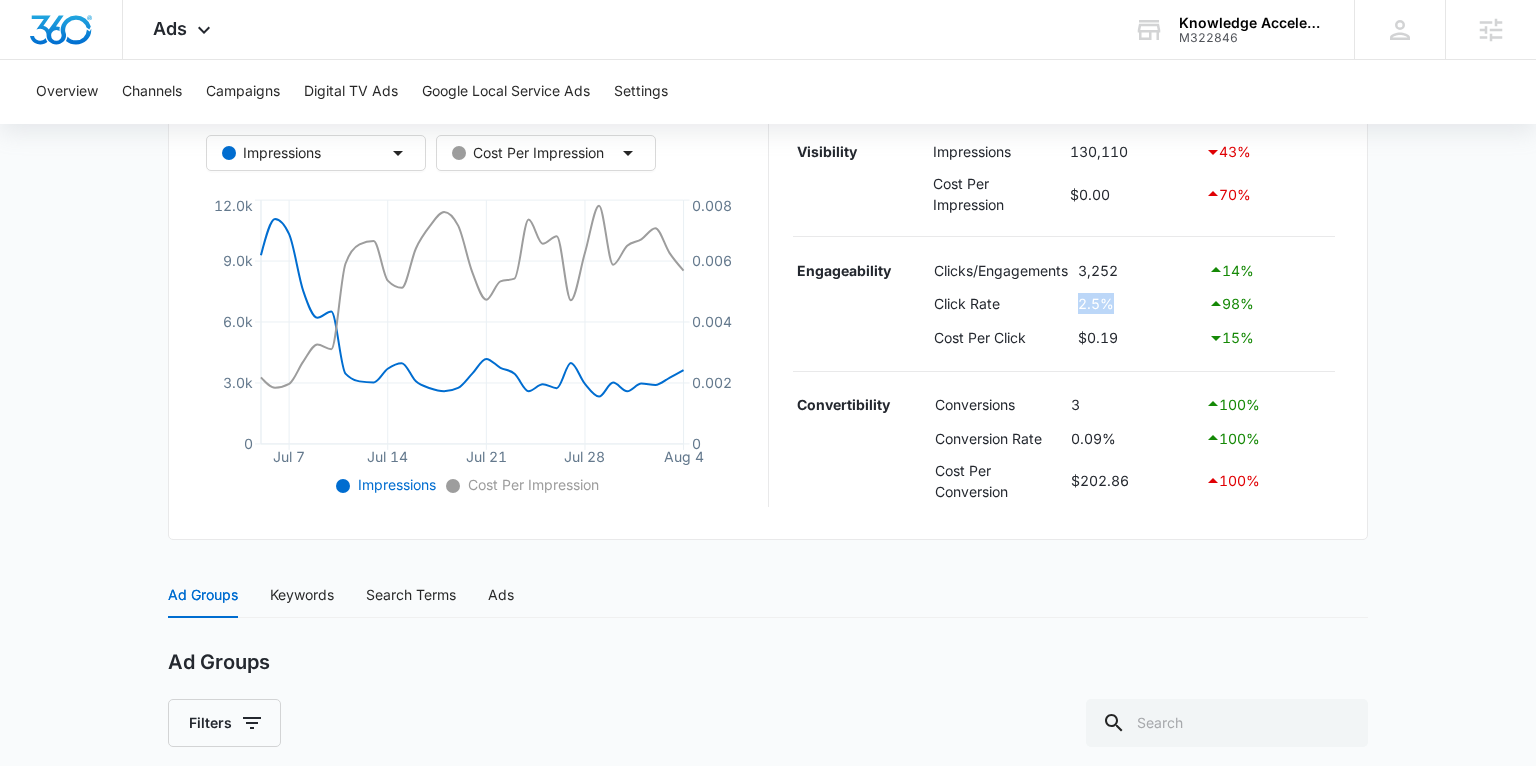 drag, startPoint x: 1114, startPoint y: 303, endPoint x: 1076, endPoint y: 305, distance: 38.052597 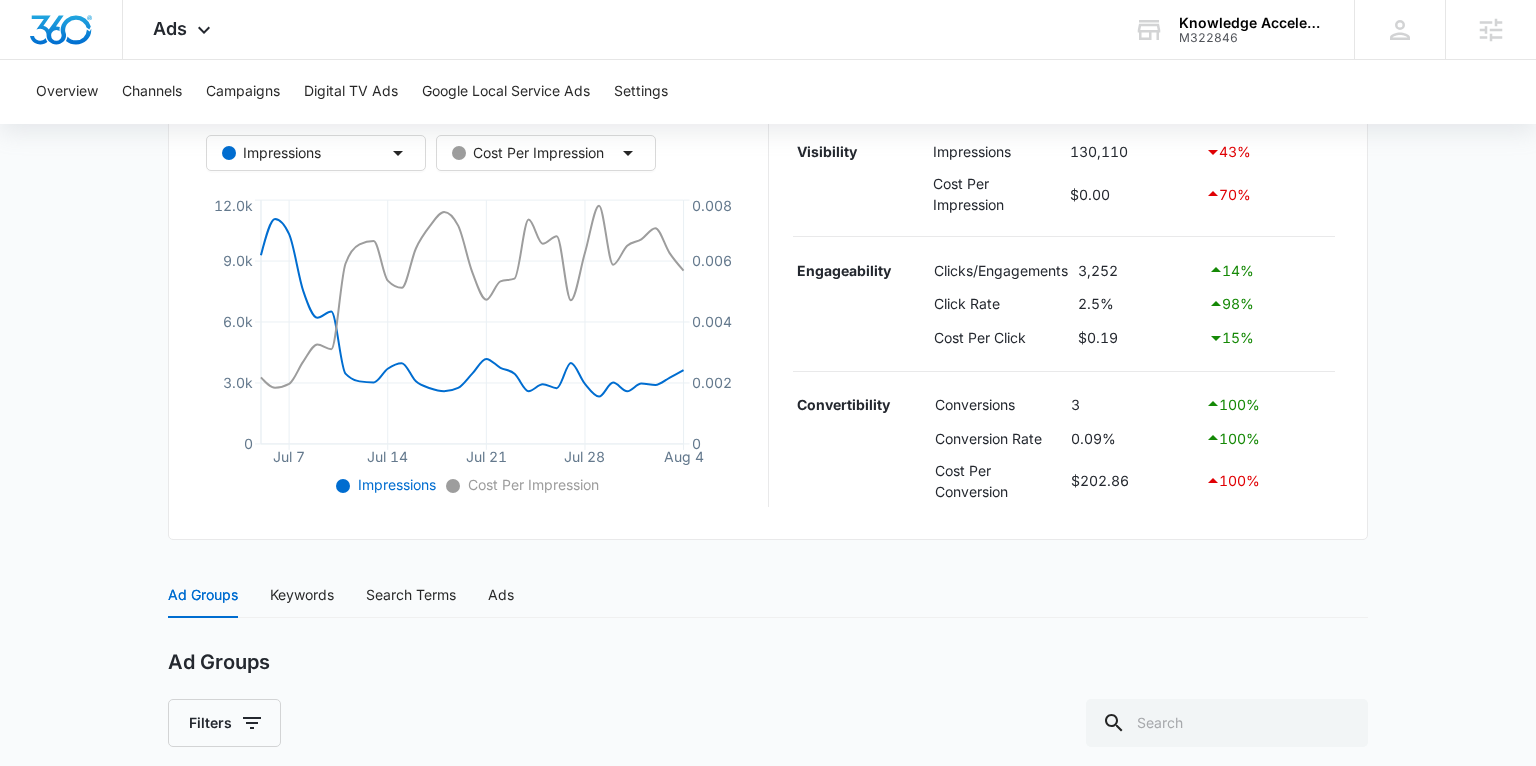drag, startPoint x: 1215, startPoint y: 306, endPoint x: 1240, endPoint y: 306, distance: 25 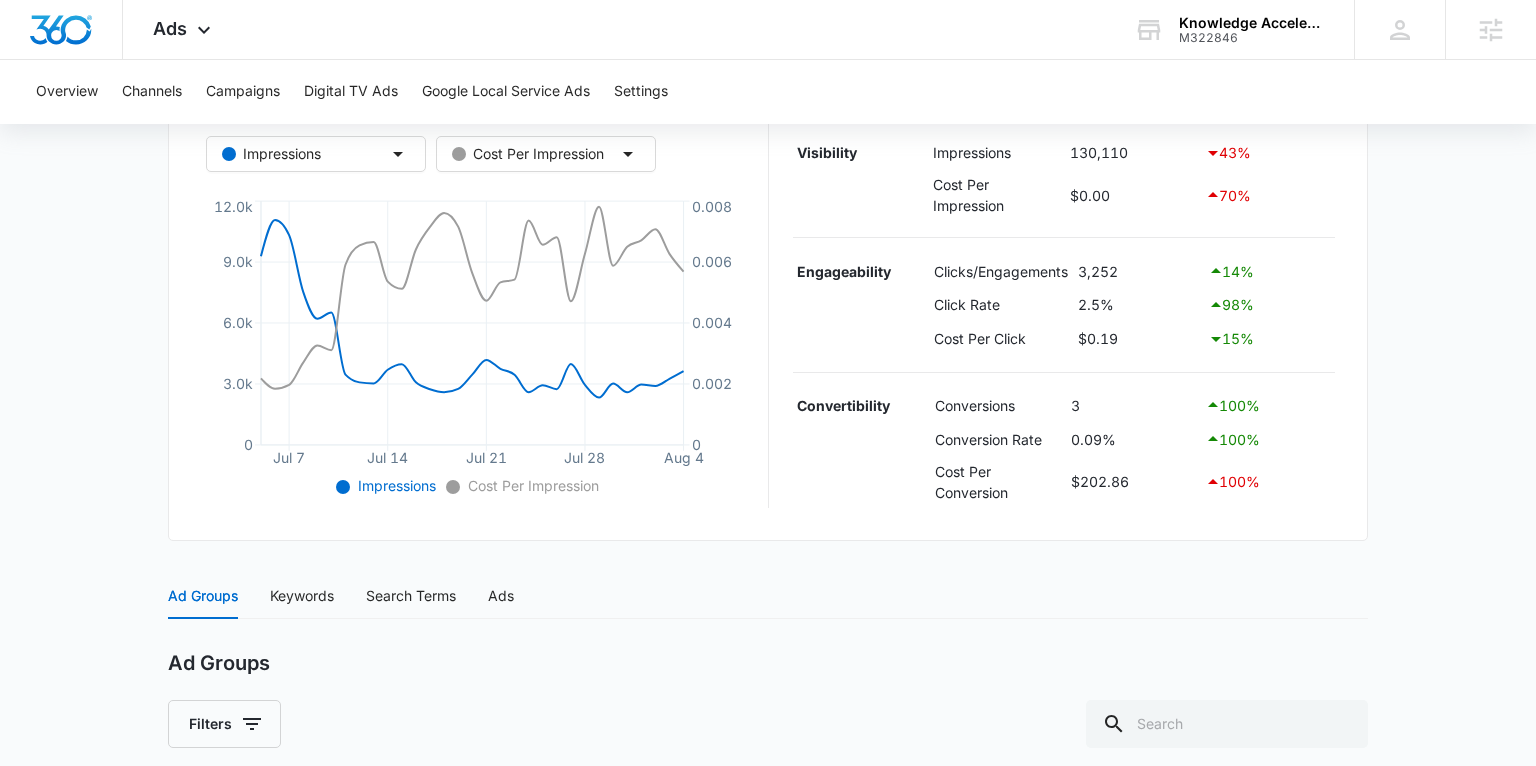 scroll, scrollTop: 381, scrollLeft: 0, axis: vertical 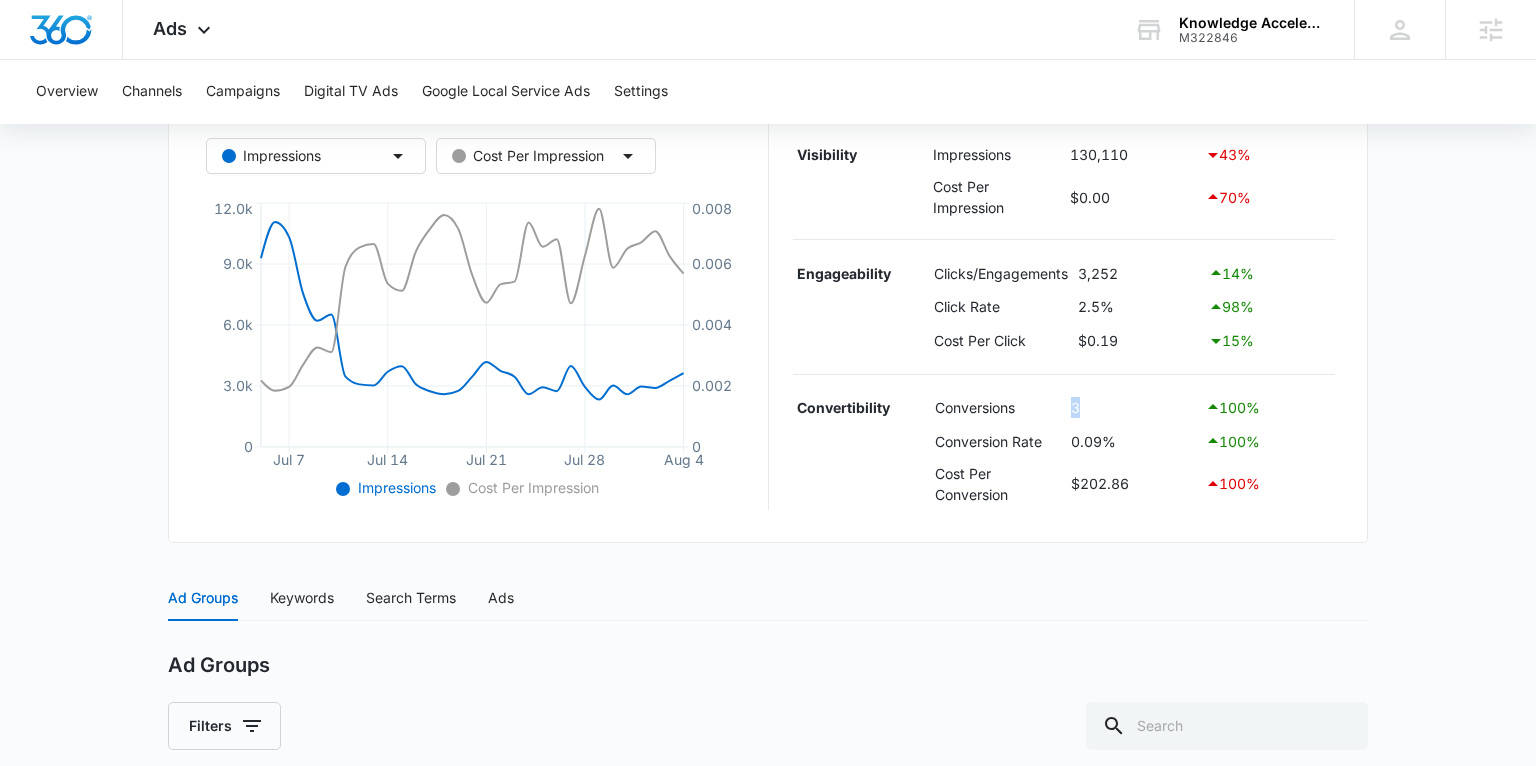 click on "3" at bounding box center (1133, 408) 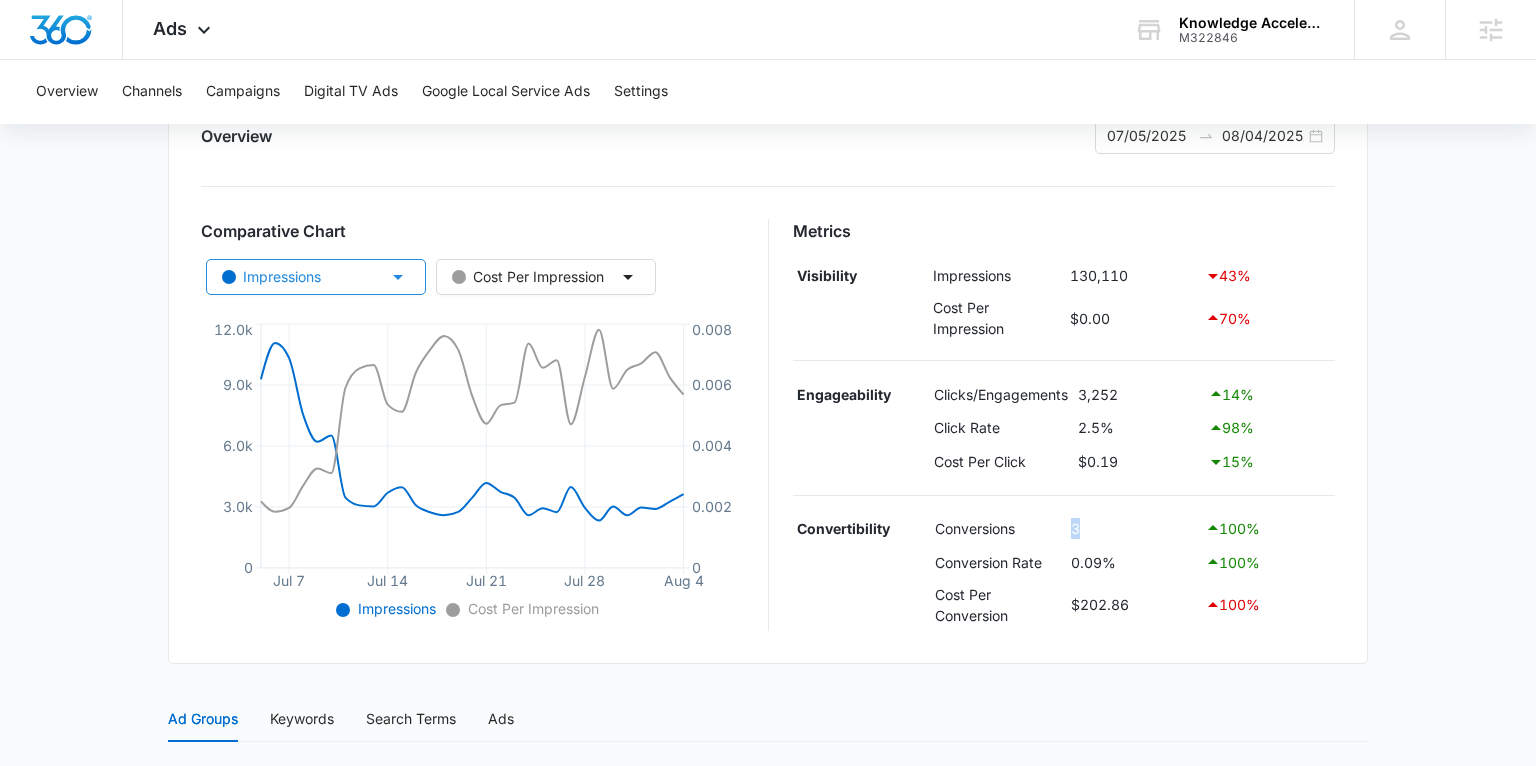 scroll, scrollTop: 256, scrollLeft: 0, axis: vertical 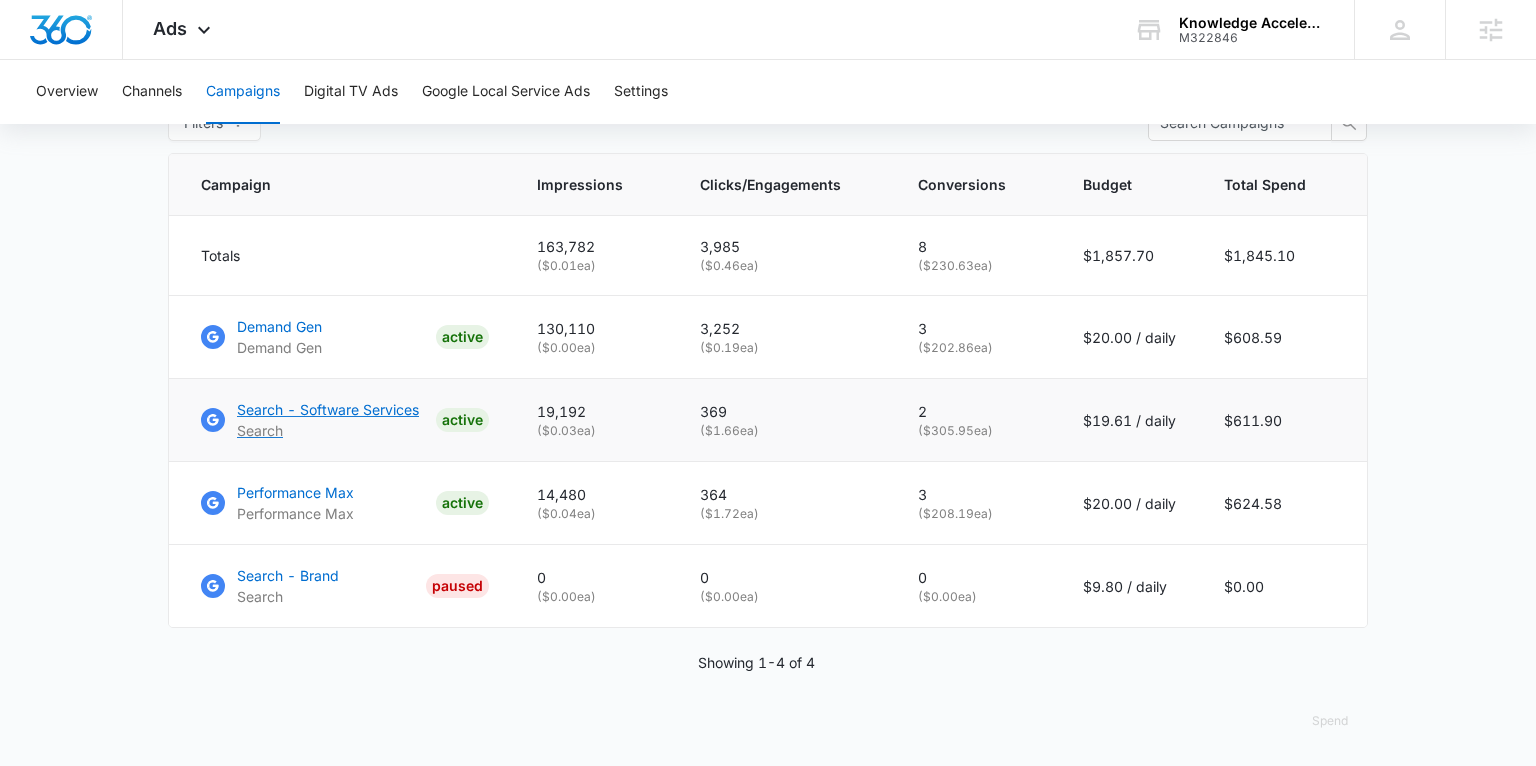 click on "Search - Software Services" at bounding box center [328, 409] 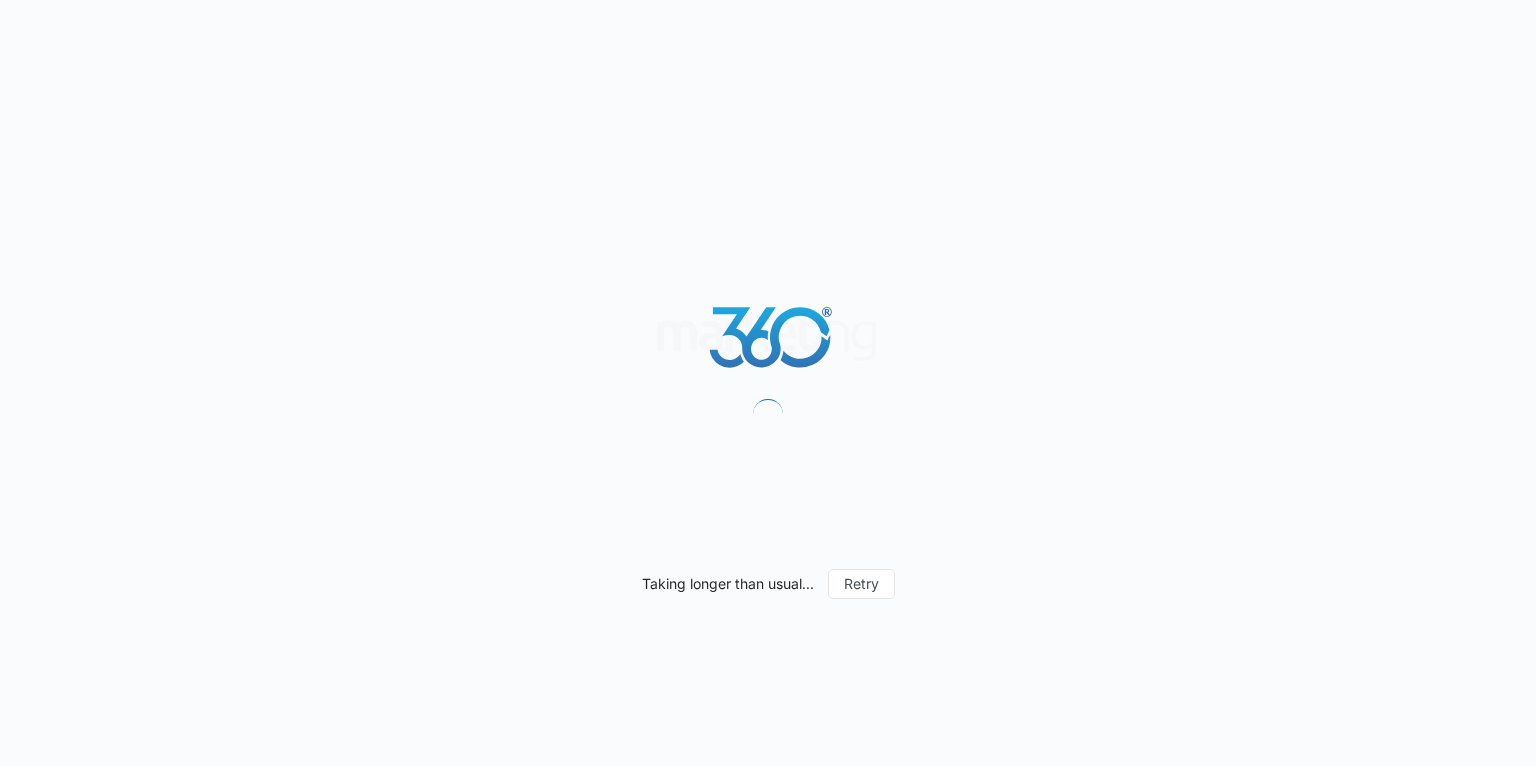 scroll, scrollTop: 0, scrollLeft: 0, axis: both 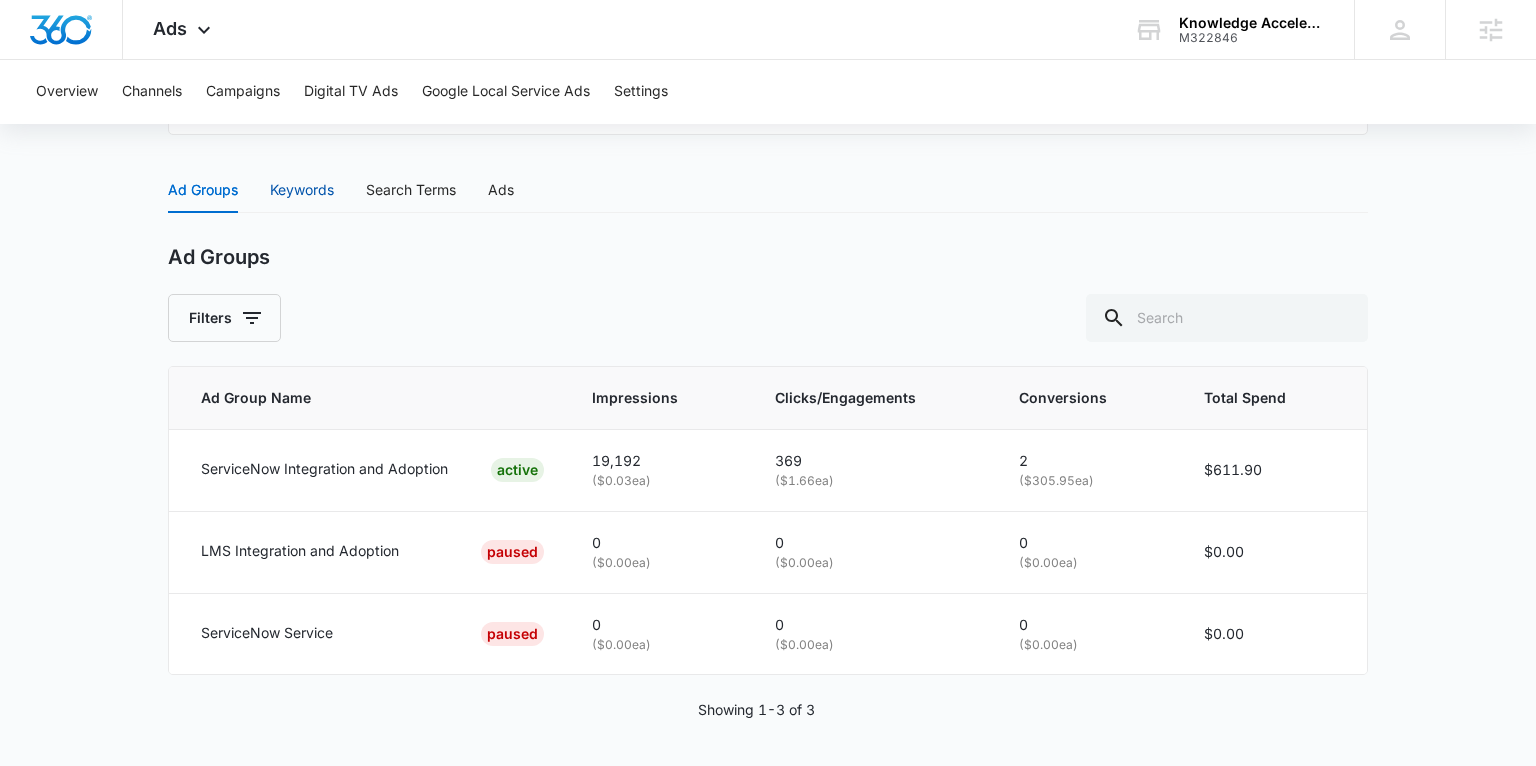 drag, startPoint x: 319, startPoint y: 189, endPoint x: 836, endPoint y: 277, distance: 524.4359 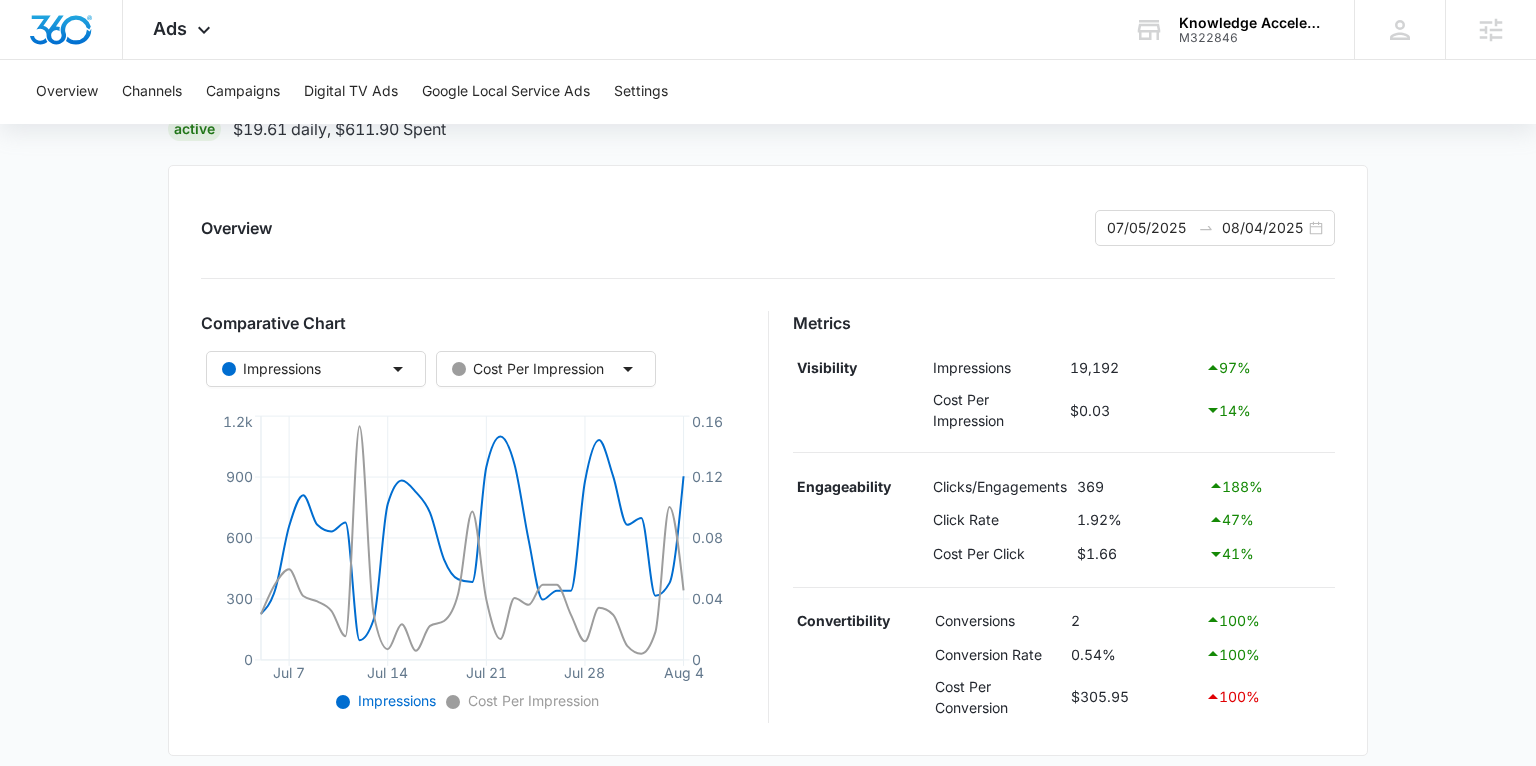 scroll, scrollTop: 168, scrollLeft: 0, axis: vertical 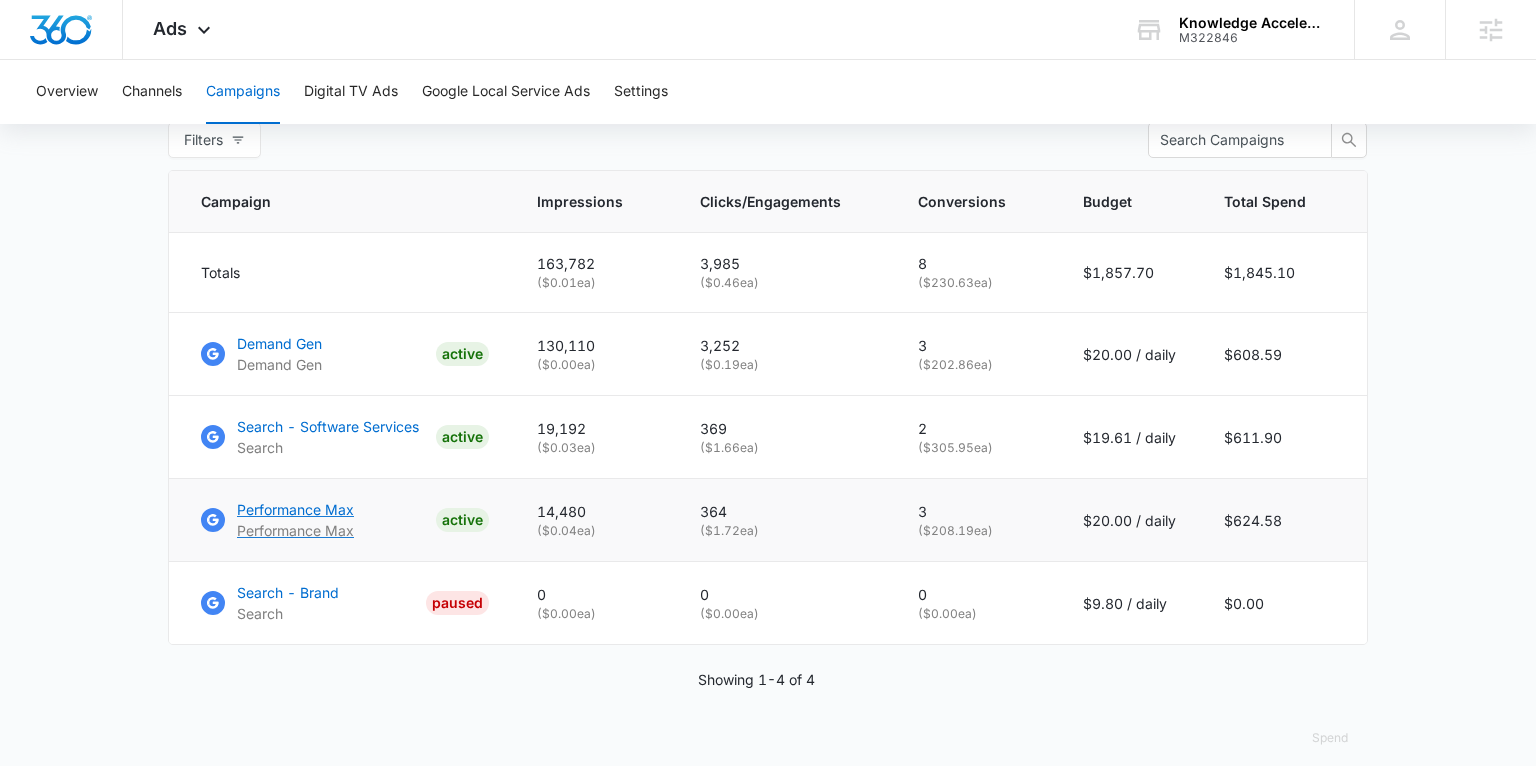 click on "Performance Max" at bounding box center [295, 509] 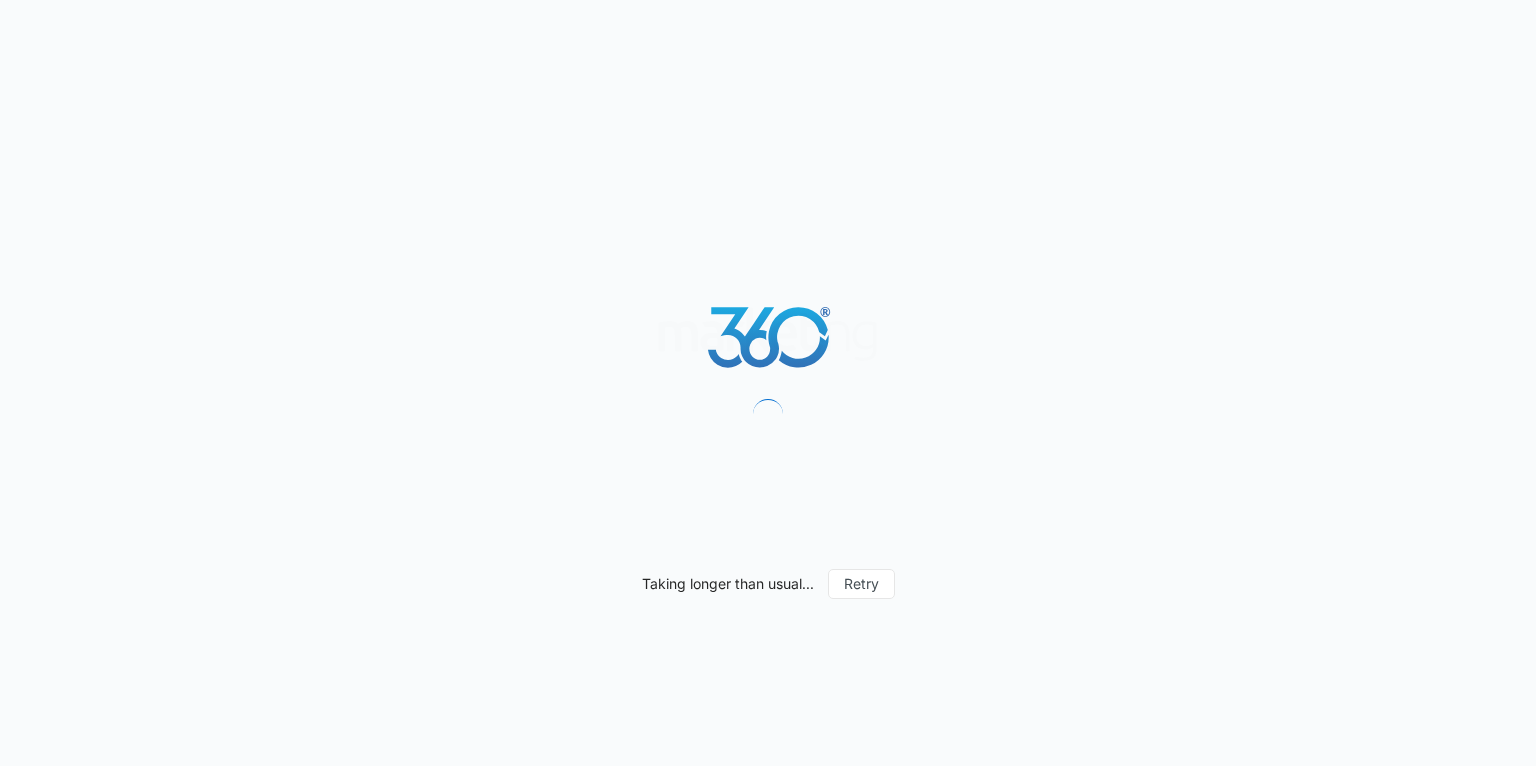 scroll, scrollTop: 0, scrollLeft: 0, axis: both 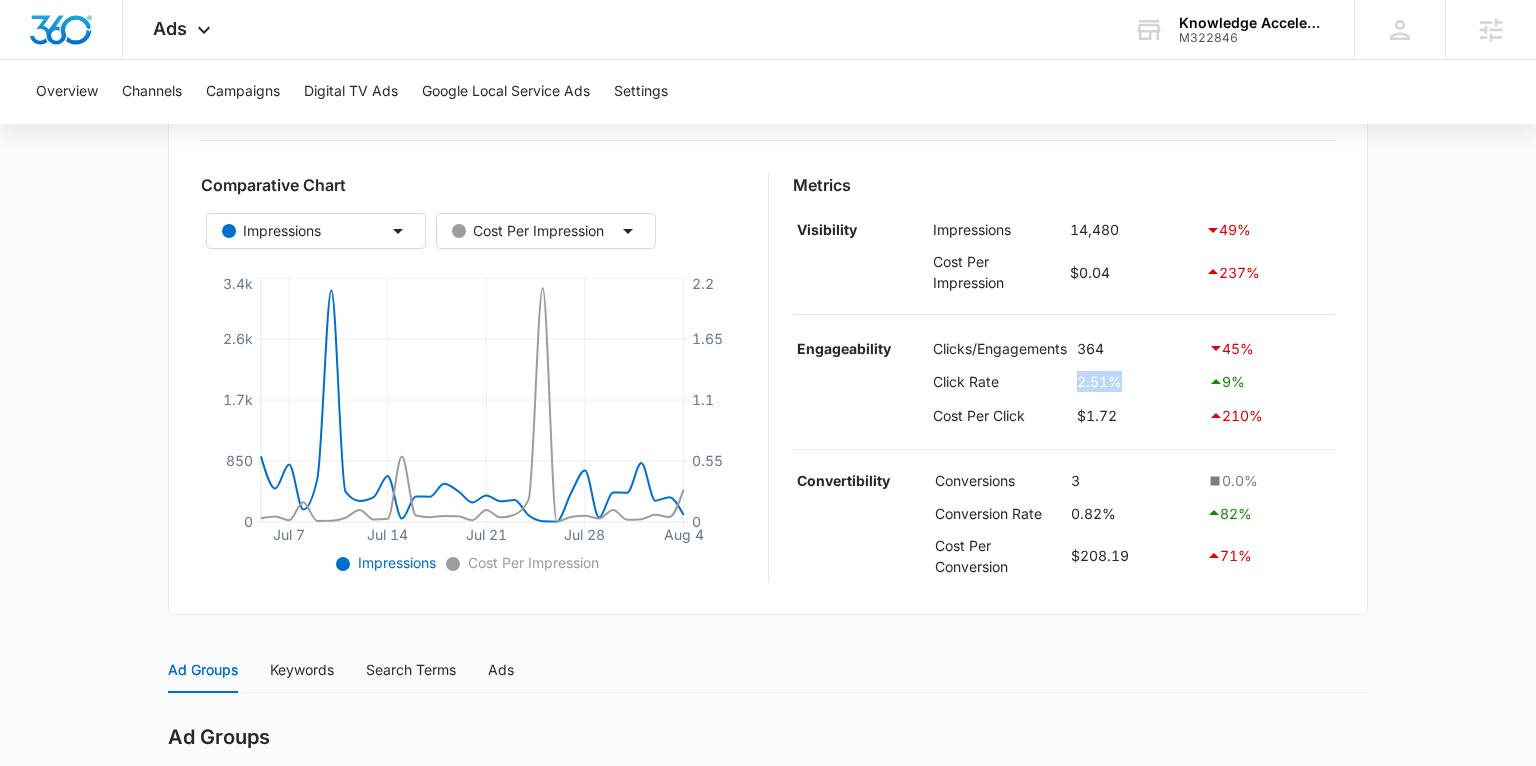 drag, startPoint x: 1097, startPoint y: 386, endPoint x: 1073, endPoint y: 388, distance: 24.083189 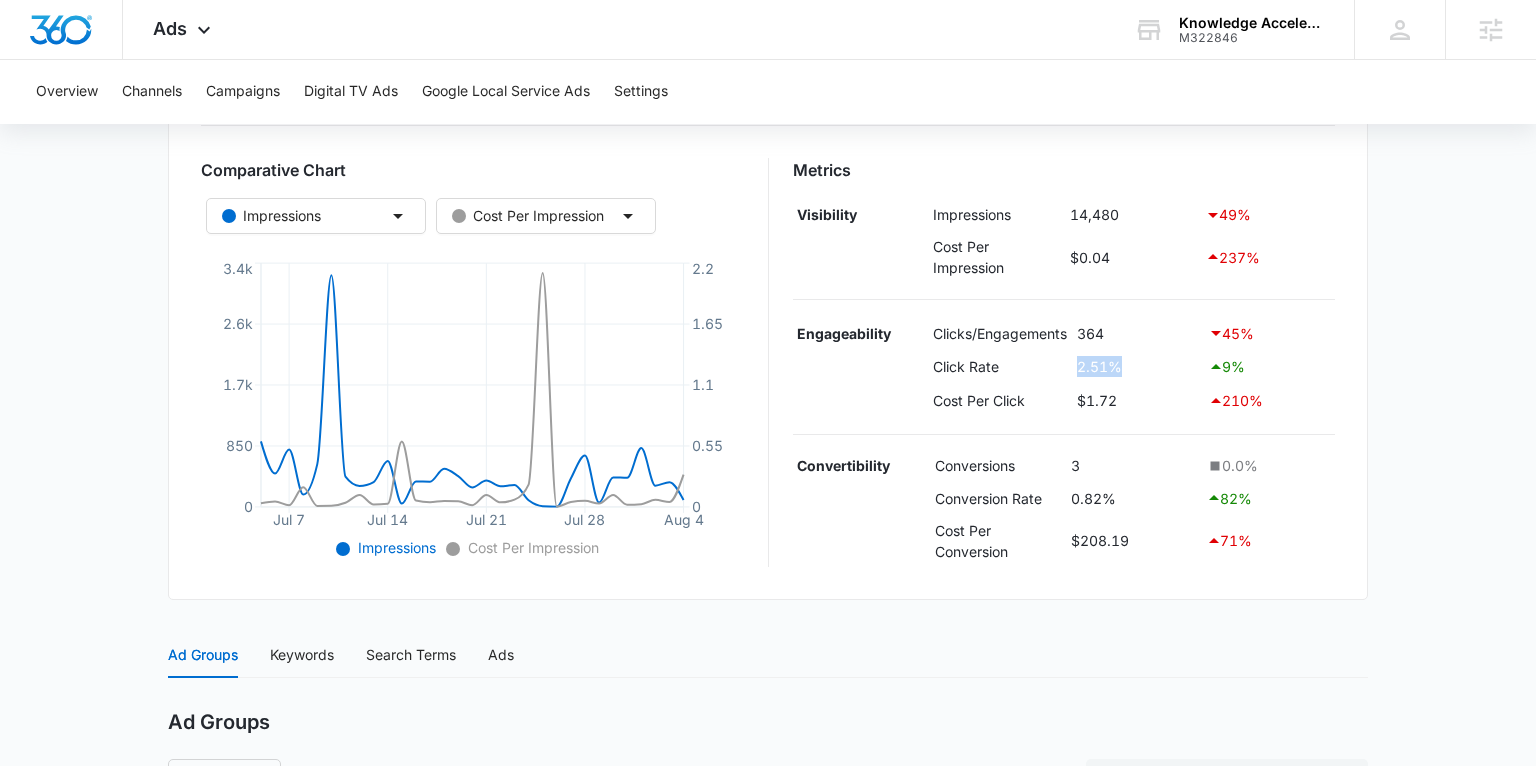 scroll, scrollTop: 324, scrollLeft: 0, axis: vertical 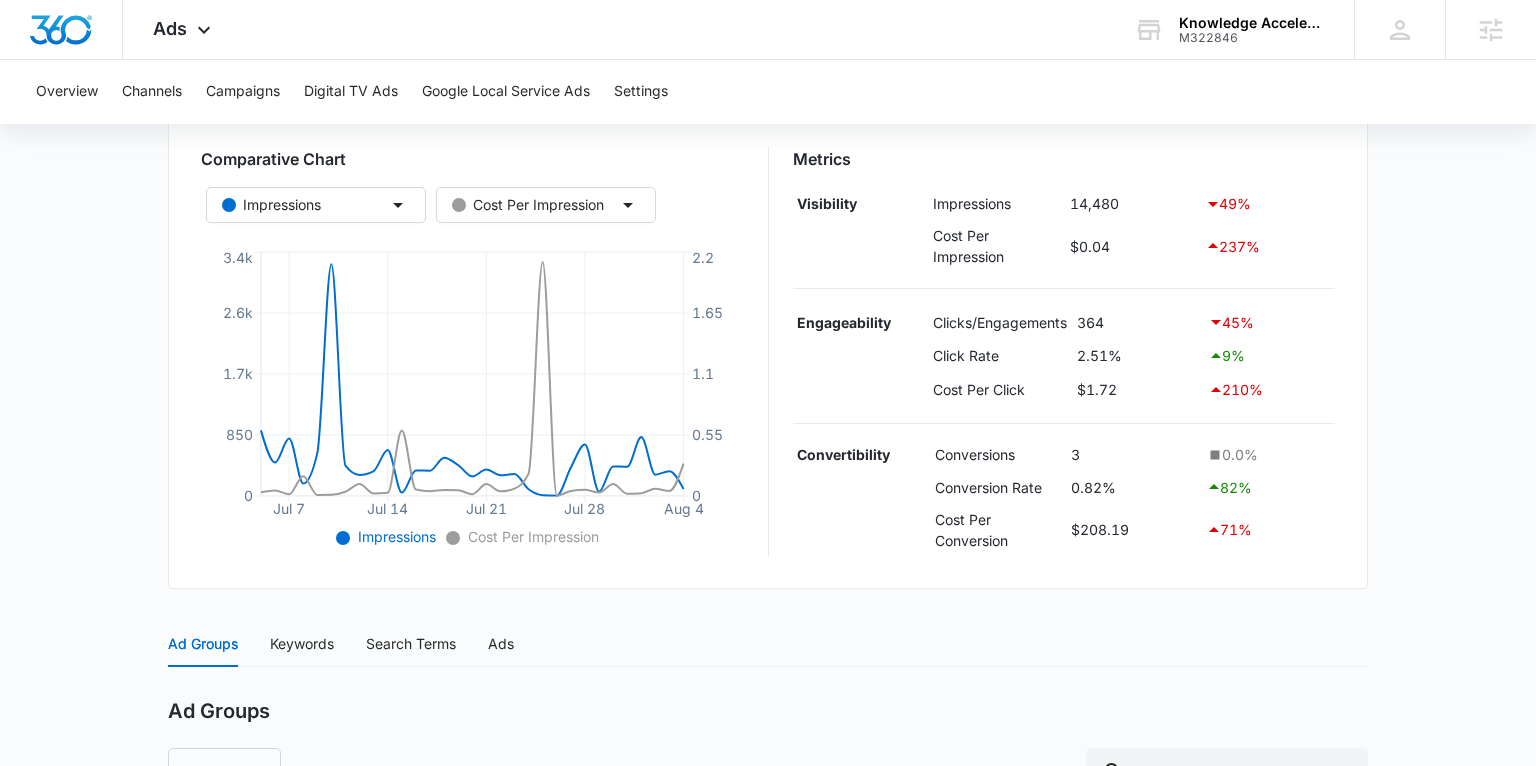 drag, startPoint x: 1085, startPoint y: 461, endPoint x: 1071, endPoint y: 465, distance: 14.56022 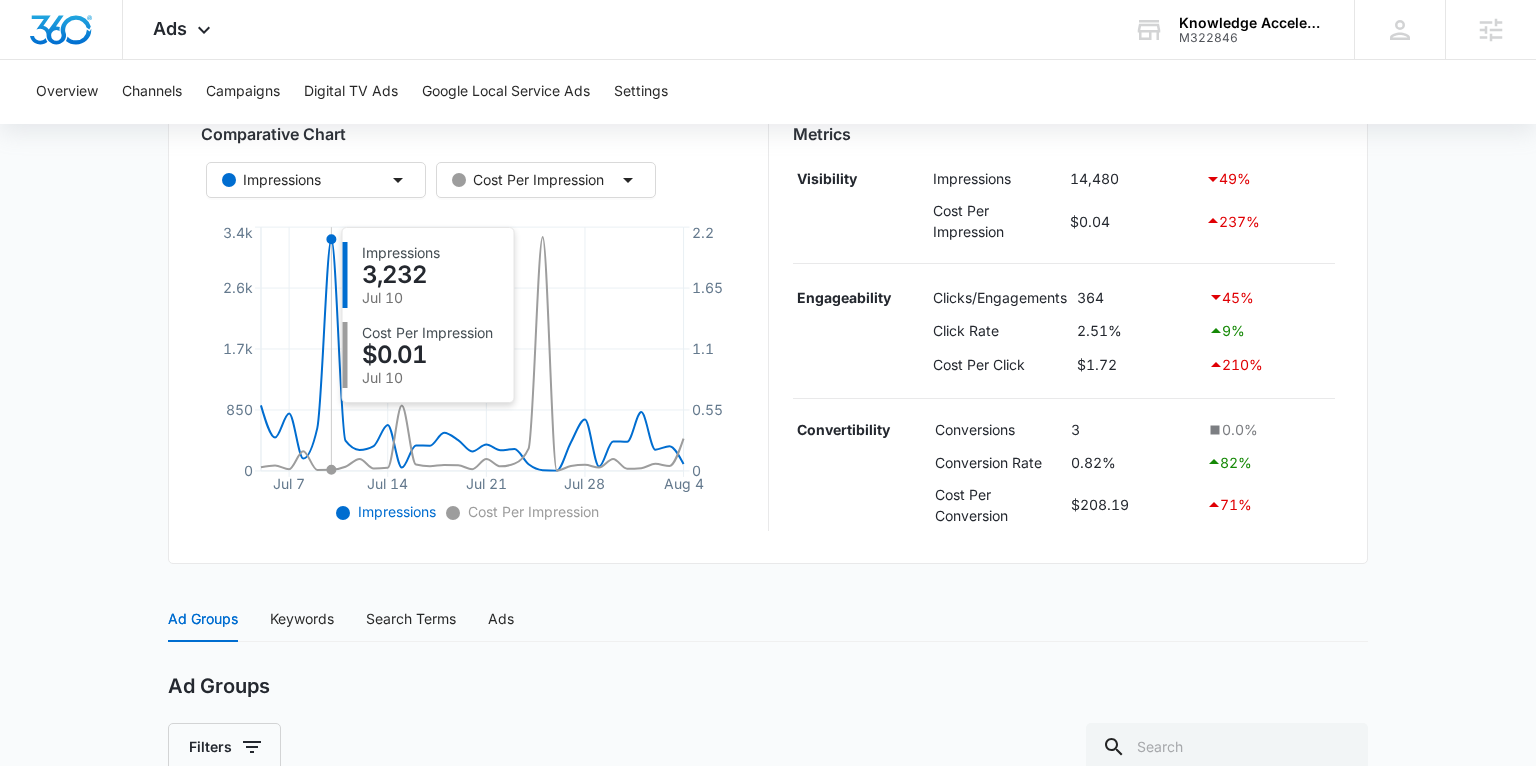 scroll, scrollTop: 352, scrollLeft: 0, axis: vertical 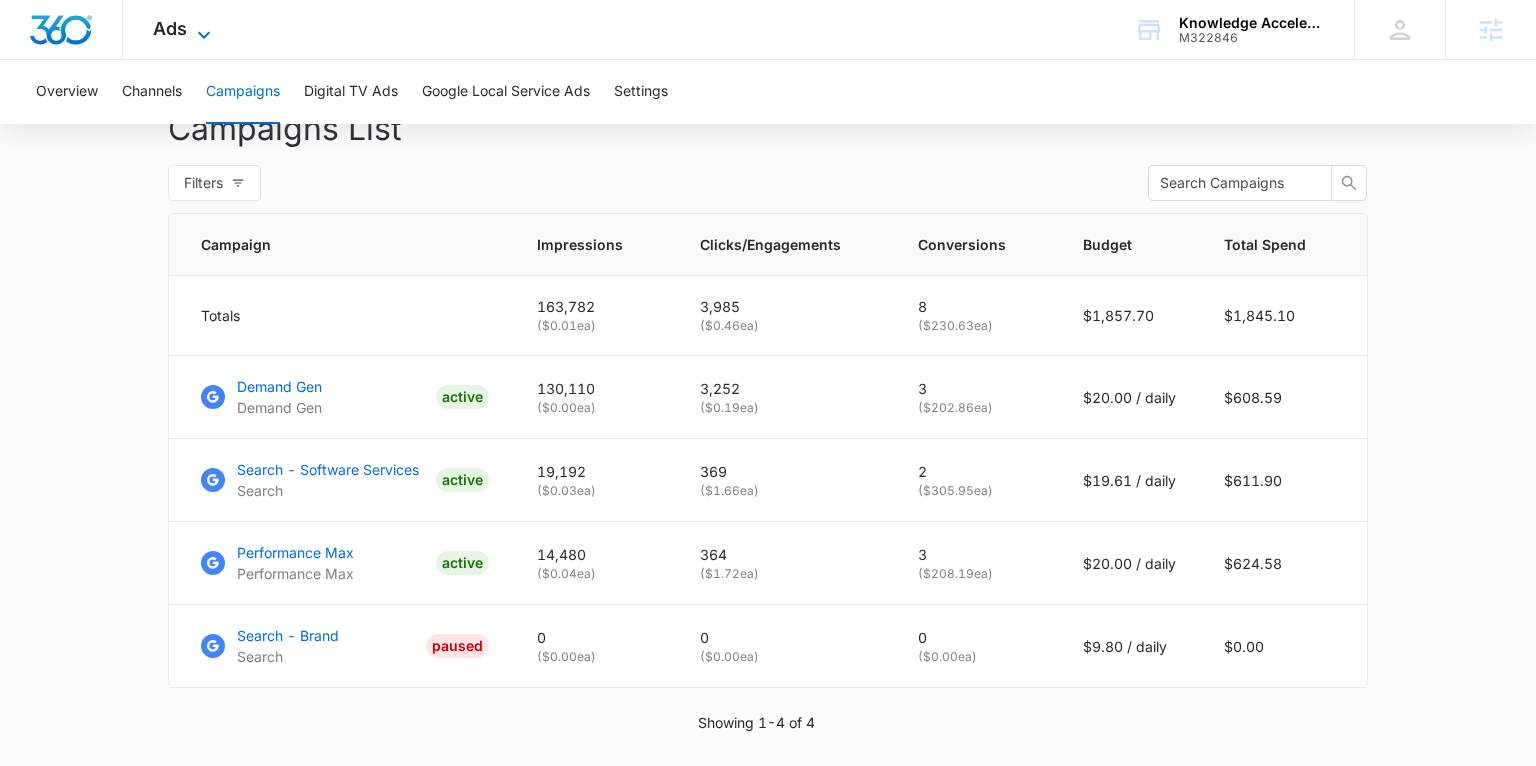 click on "Ads" at bounding box center (170, 28) 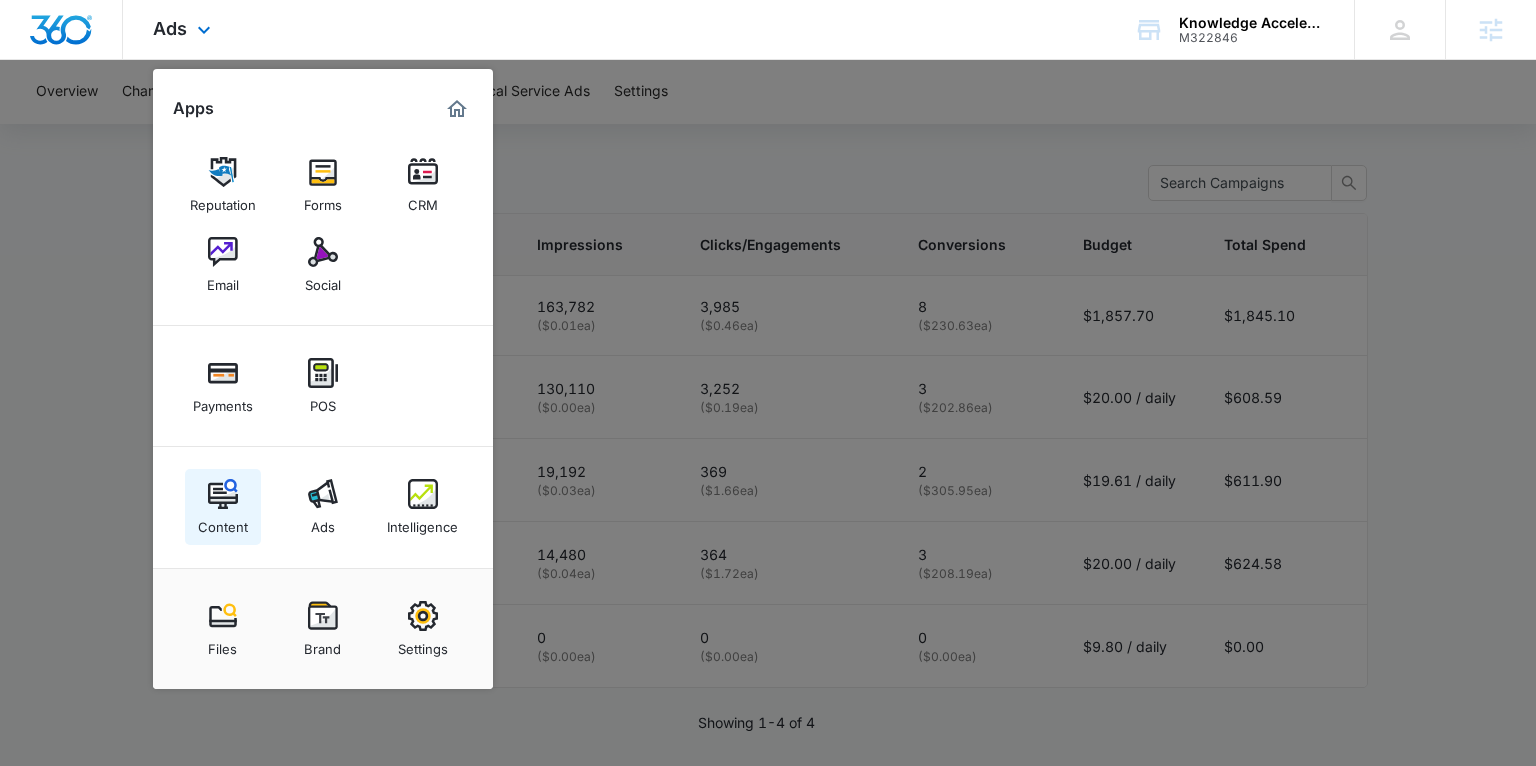 click on "Content" at bounding box center (223, 522) 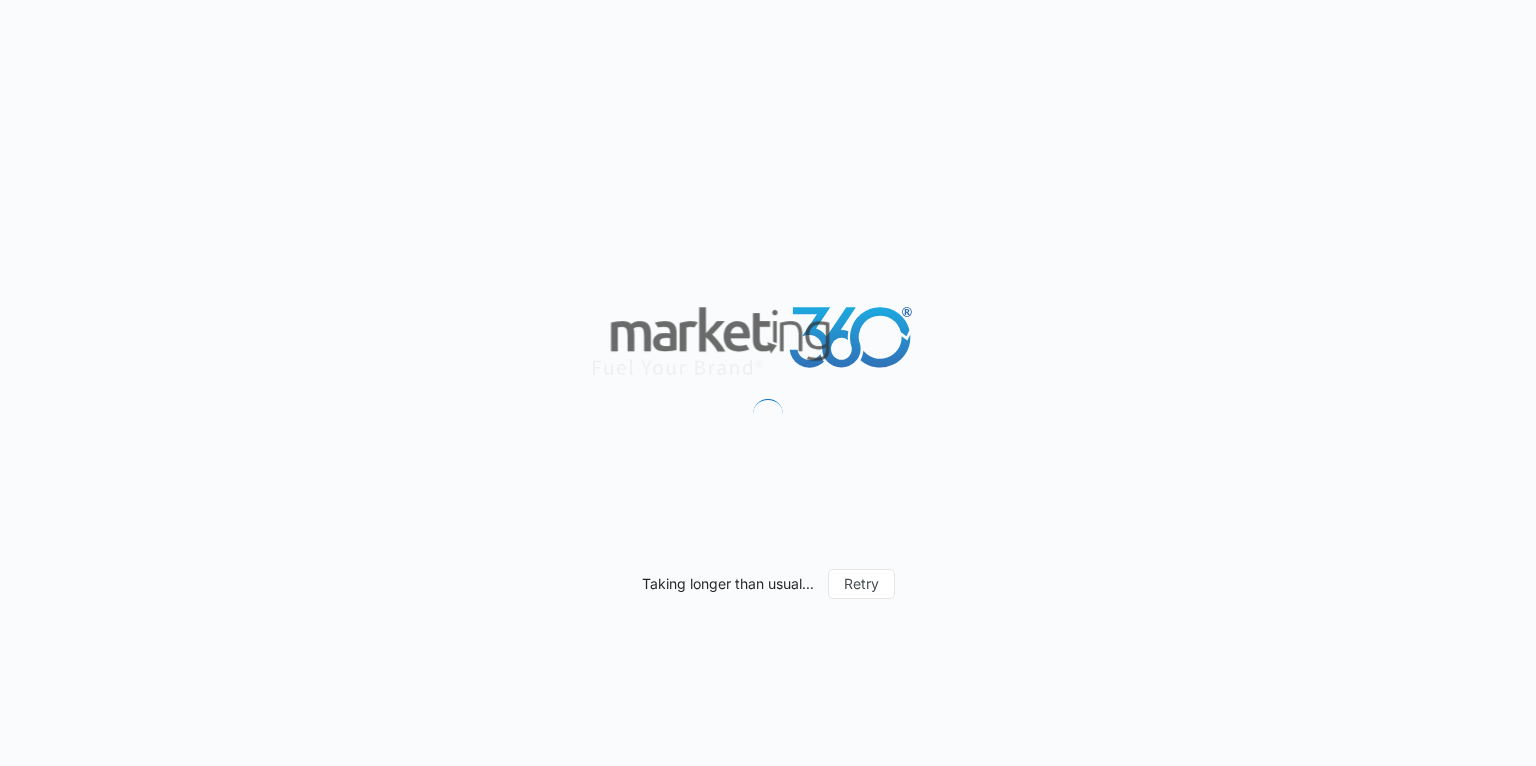 scroll, scrollTop: 0, scrollLeft: 0, axis: both 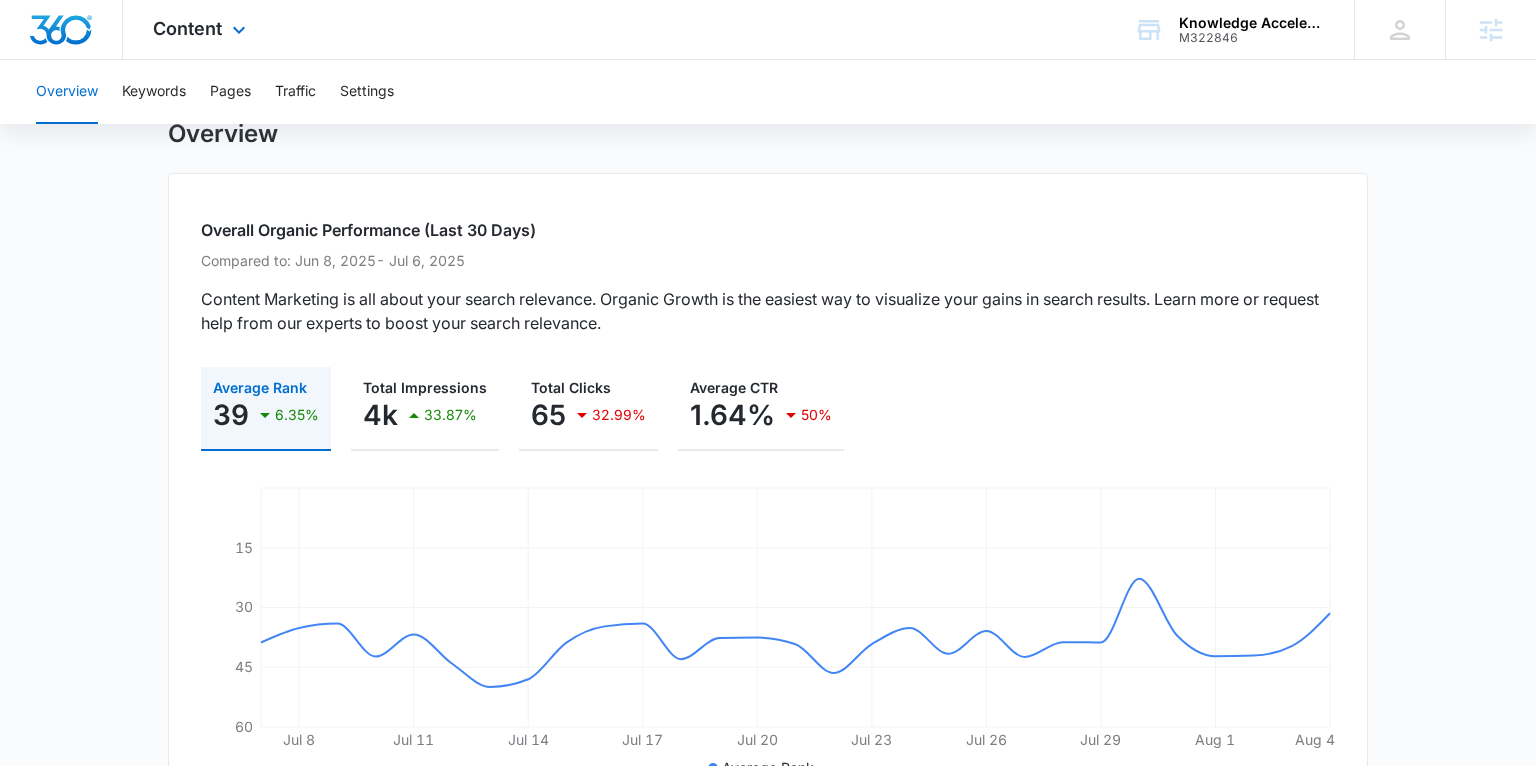click on "Content Apps Reputation Forms CRM Email Social Payments POS Content Ads Intelligence Files Brand Settings" at bounding box center (202, 29) 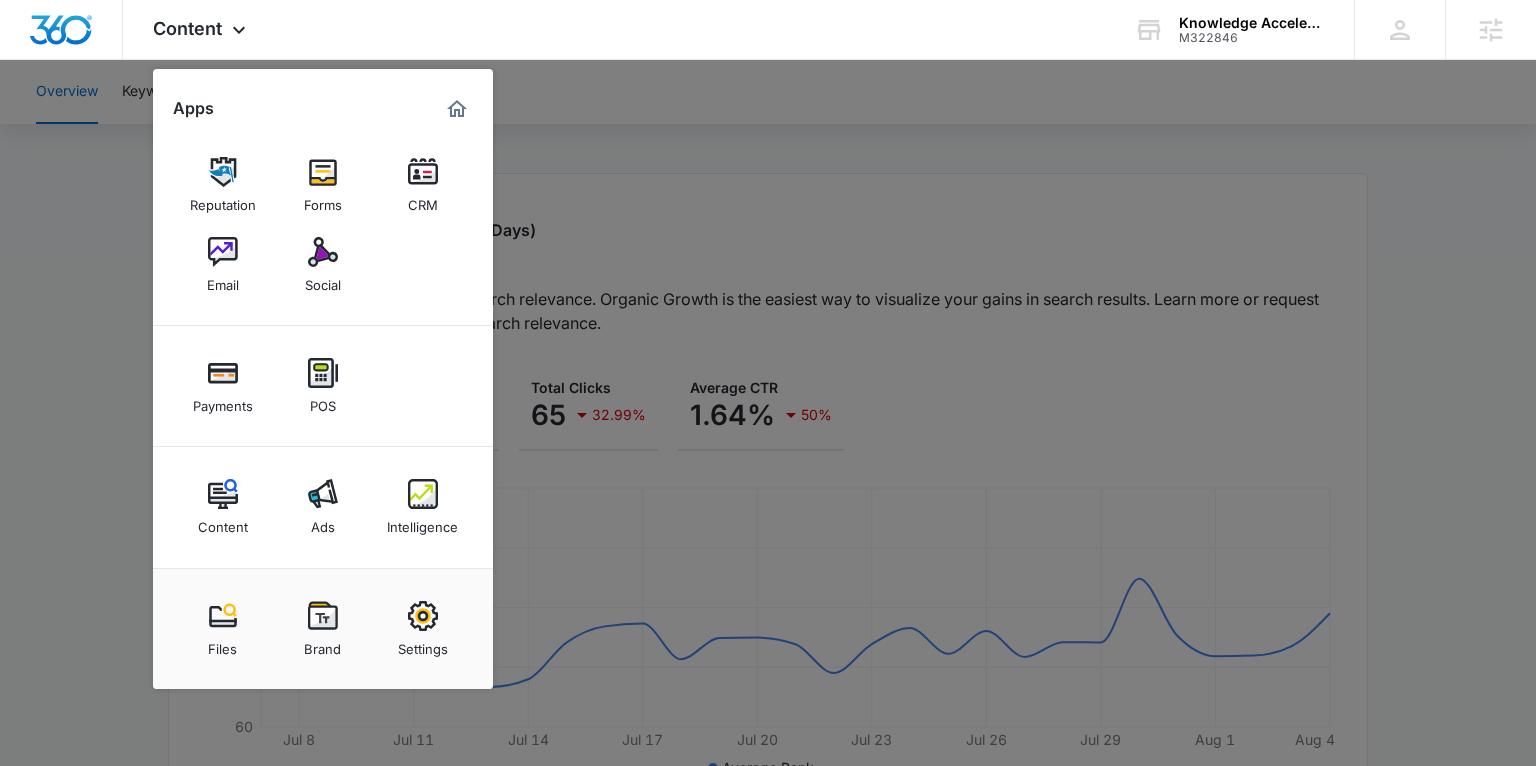 drag, startPoint x: 121, startPoint y: 133, endPoint x: 135, endPoint y: 94, distance: 41.4367 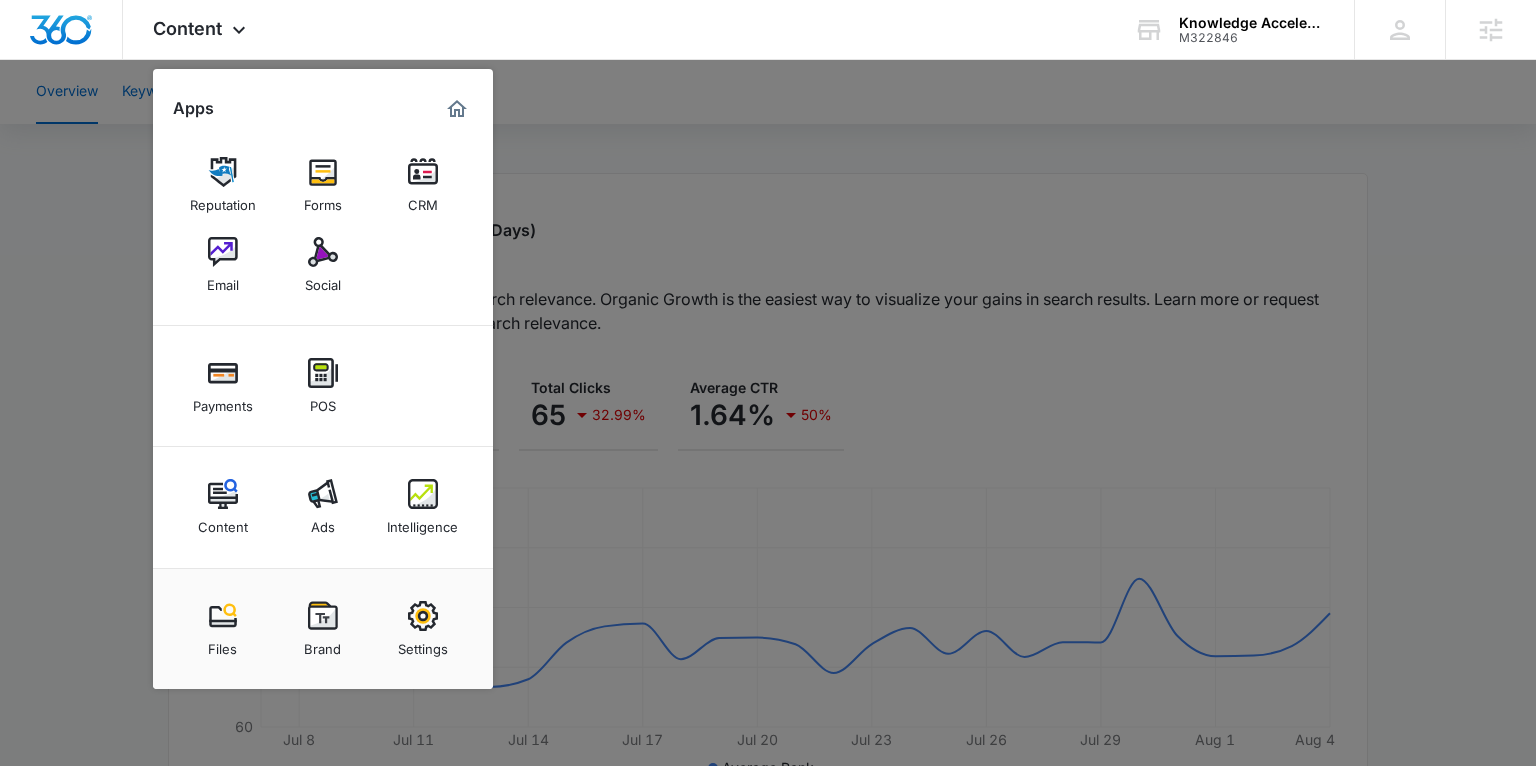click at bounding box center [768, 383] 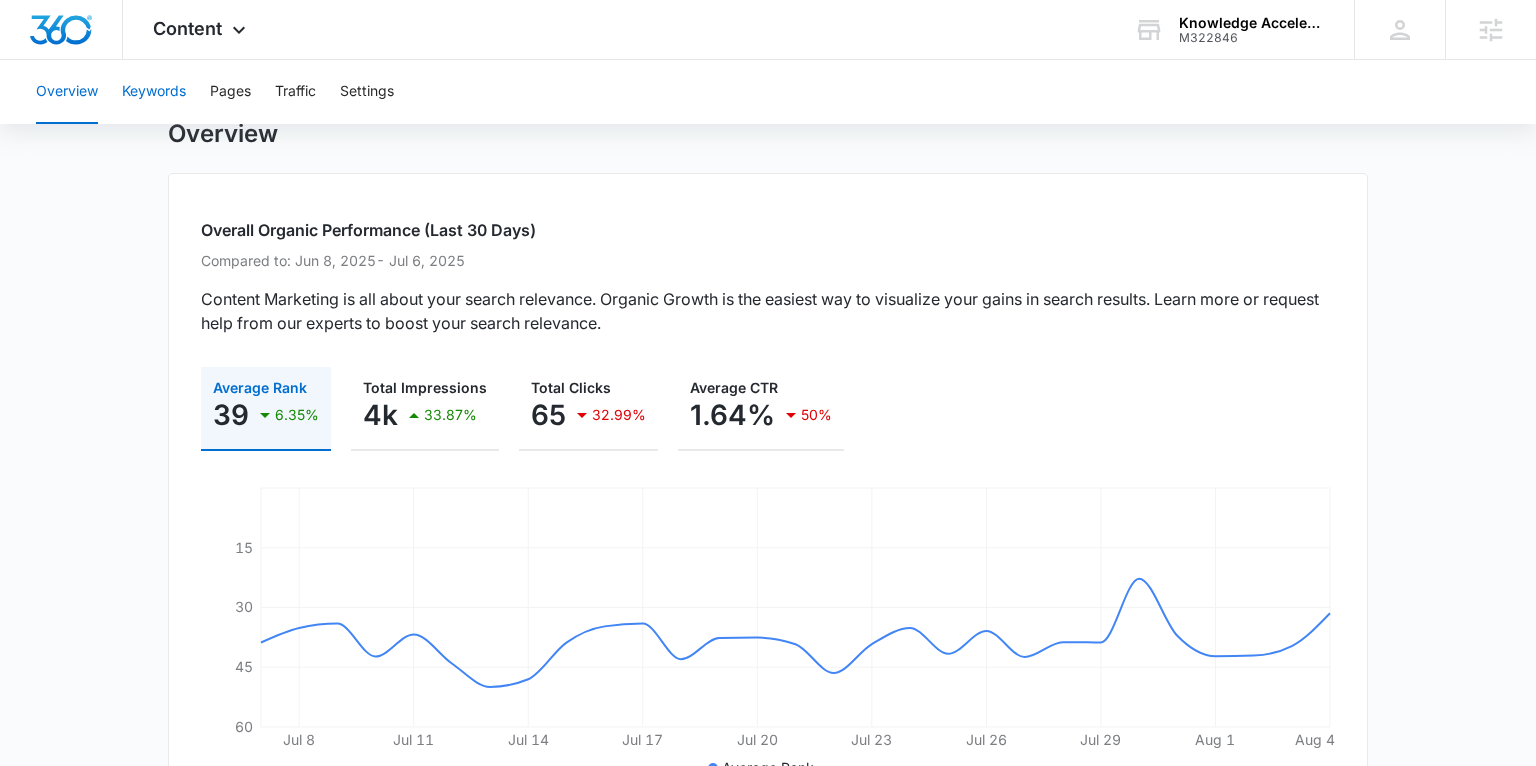 click on "Keywords" at bounding box center (154, 92) 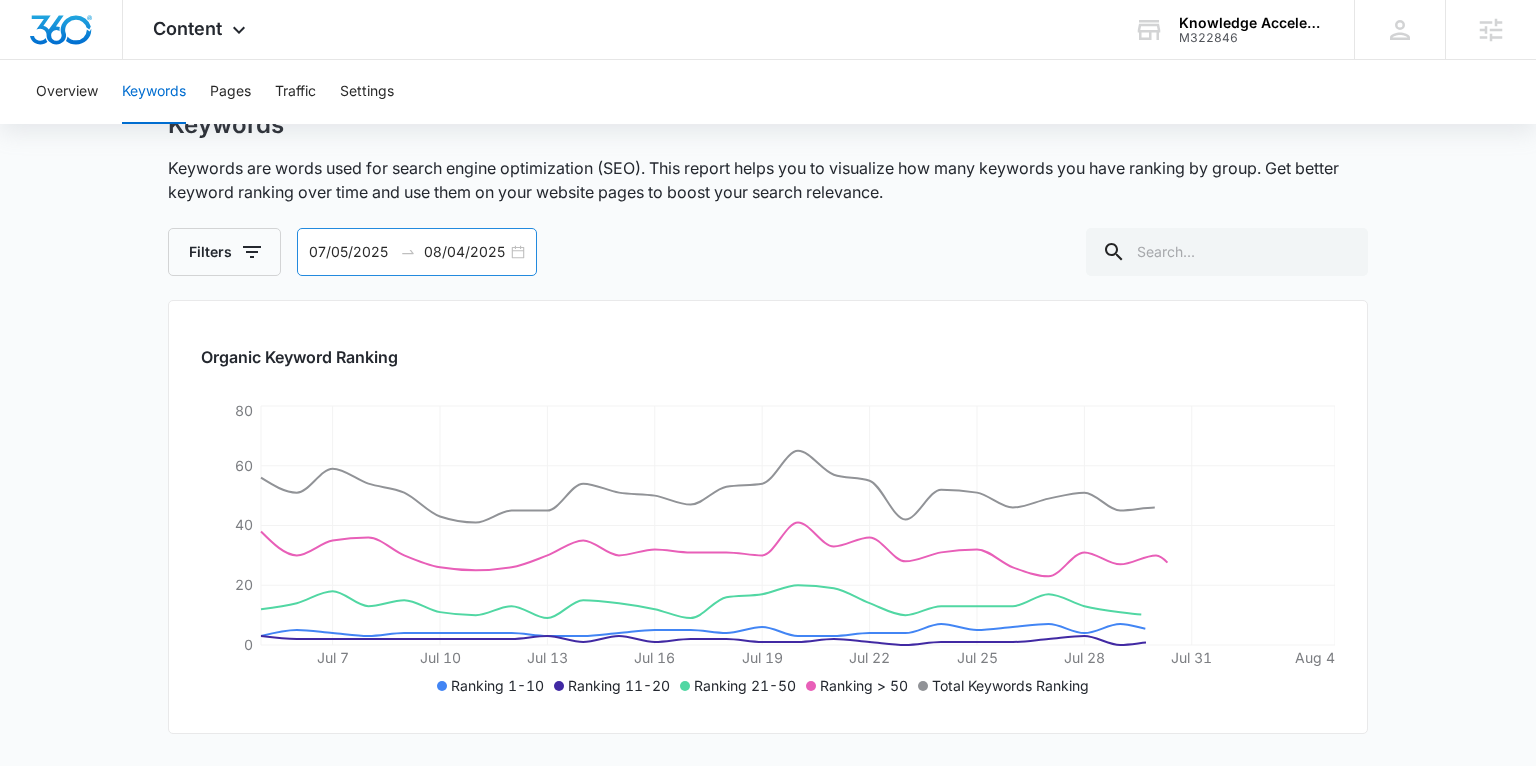 scroll, scrollTop: 84, scrollLeft: 0, axis: vertical 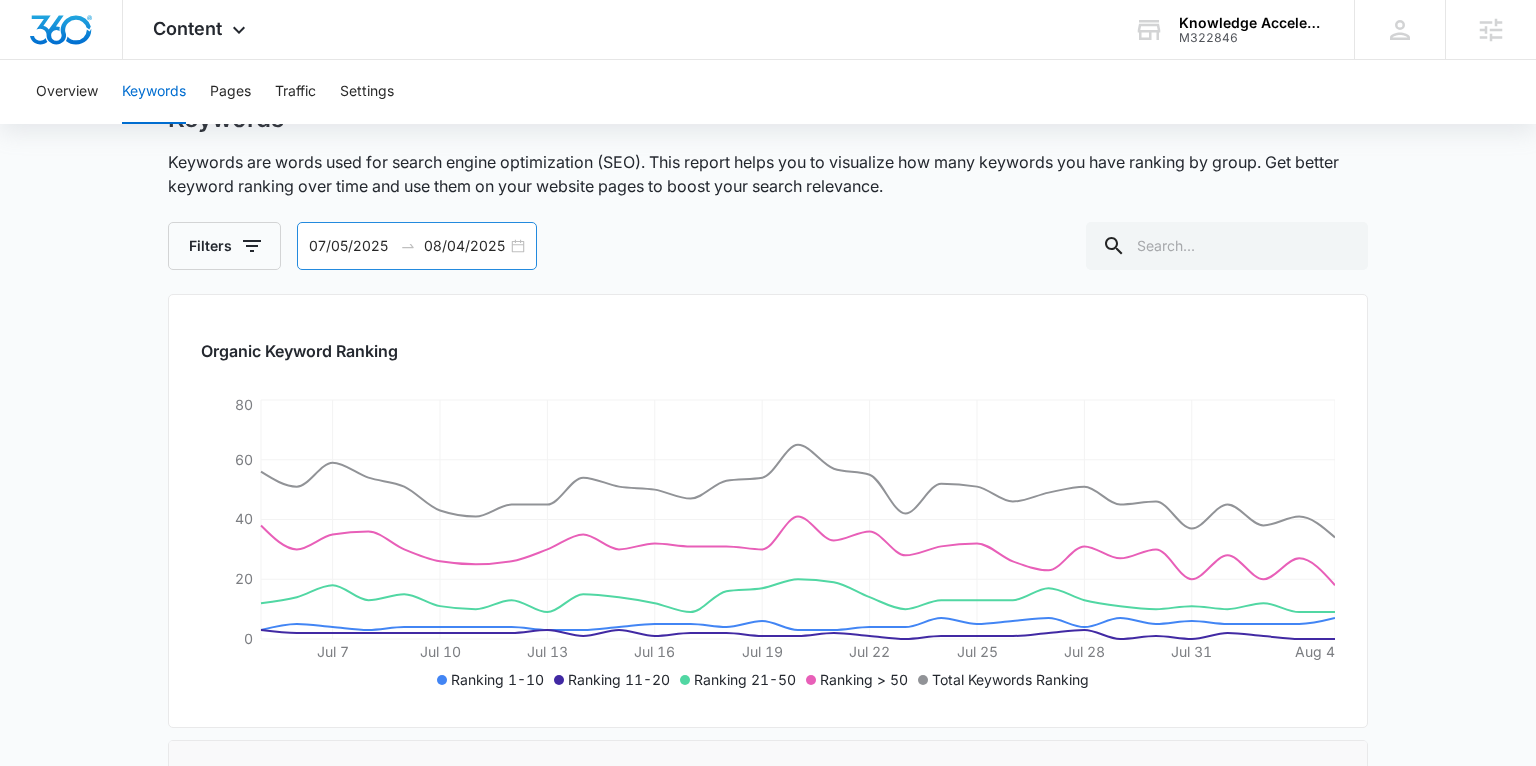 click on "07/05/2025 08/04/2025" at bounding box center (417, 246) 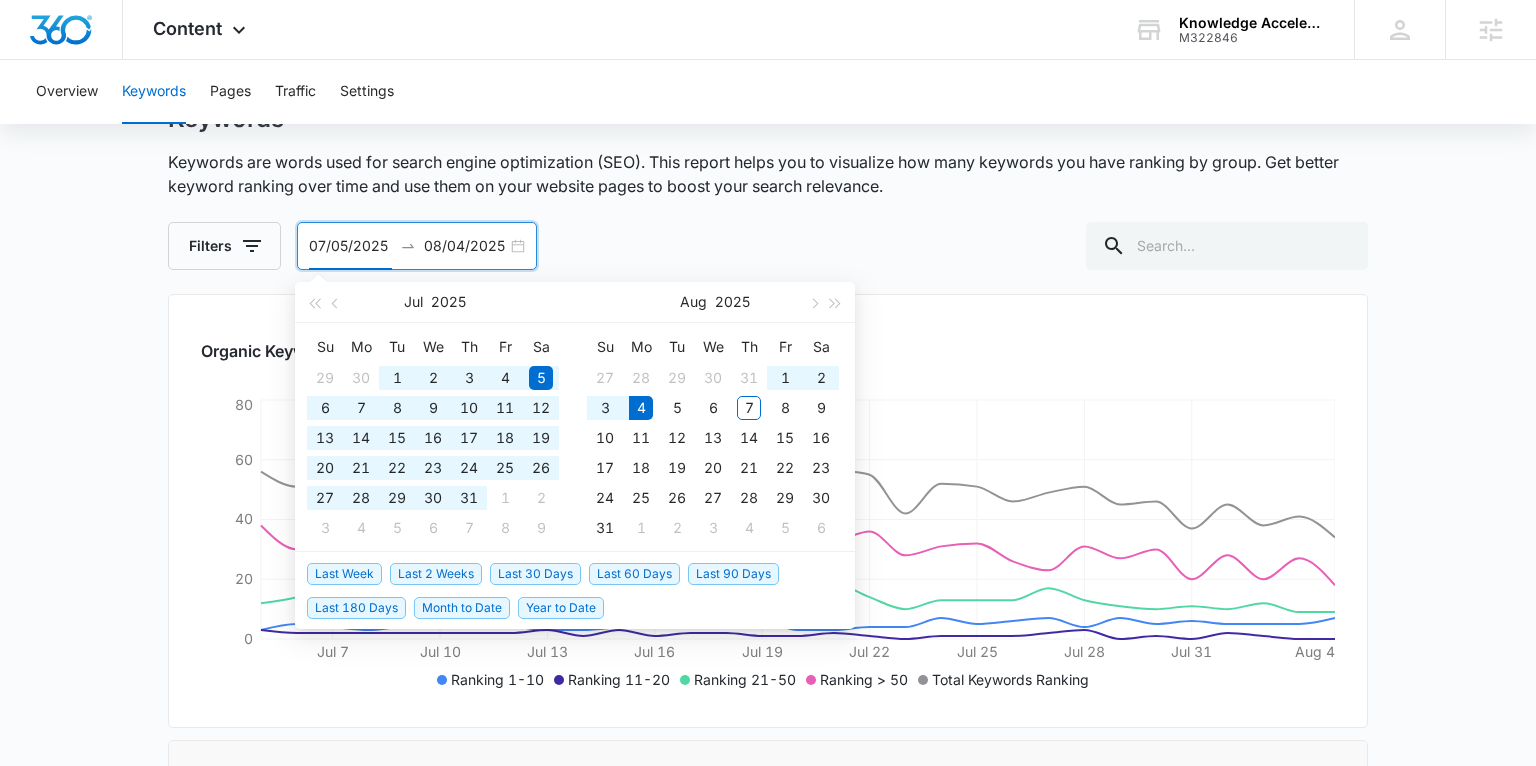 click on "Last 180 Days" at bounding box center [356, 608] 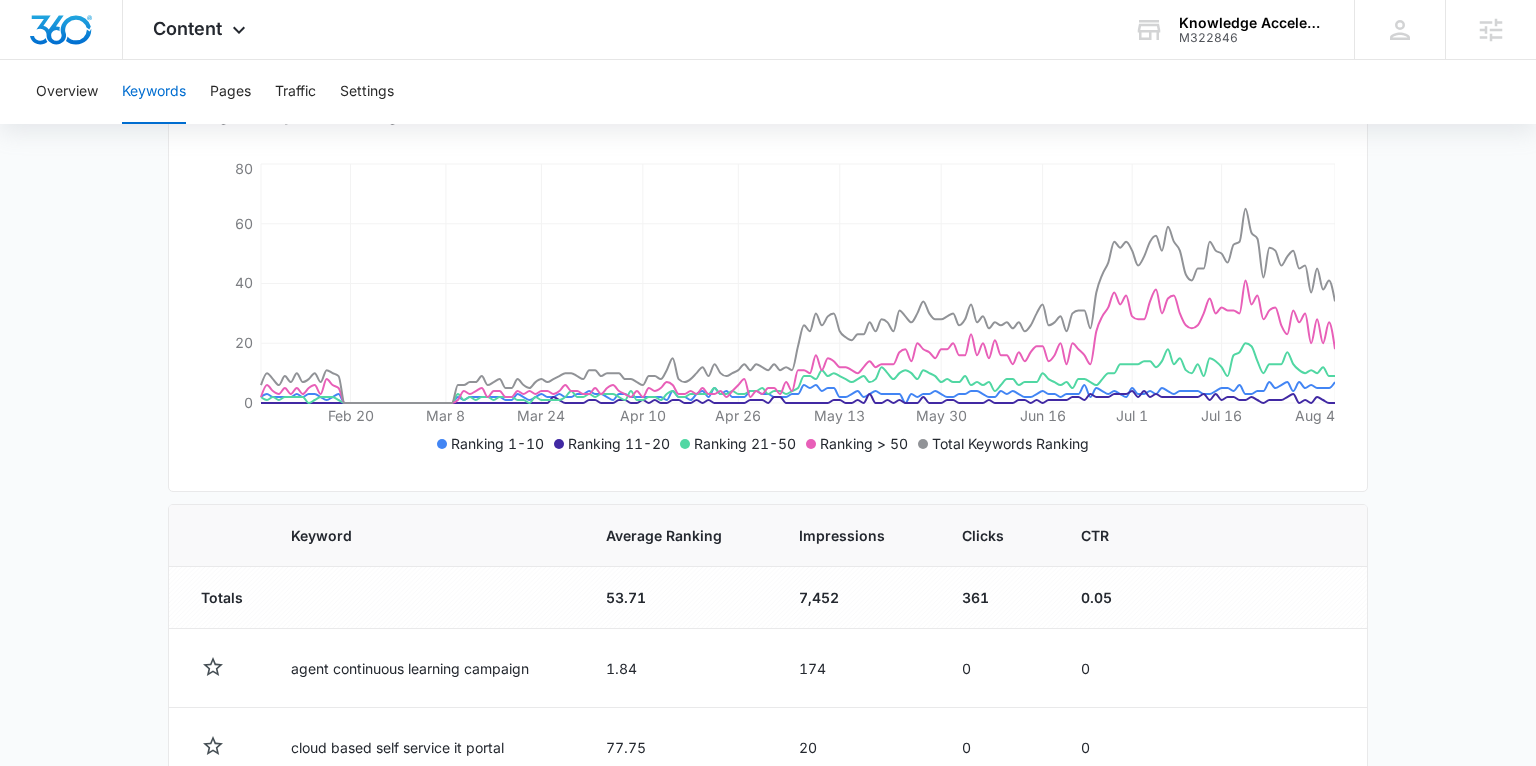scroll, scrollTop: 325, scrollLeft: 0, axis: vertical 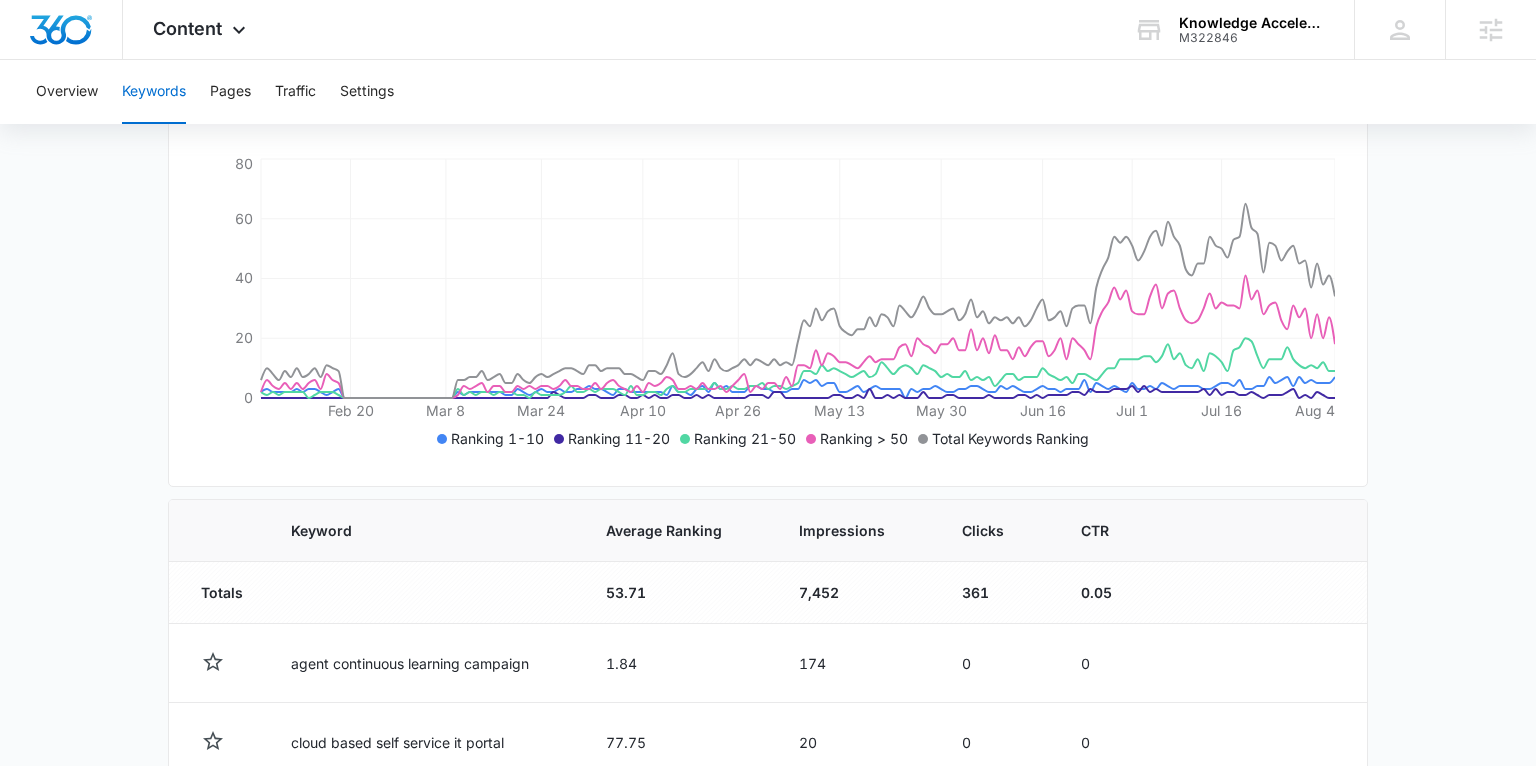 click on "Organic Keyword Ranking Feb 20 Mar 8 Mar 24 Apr 10 Apr 26 May 13 May 30 Jun 16 Jul 1 Jul 16 Aug 4 0 20 40 60 80 Ranking 1-10 Ranking 11-20 Ranking 21-50 Ranking > 50 Total Keywords Ranking" at bounding box center (768, 270) 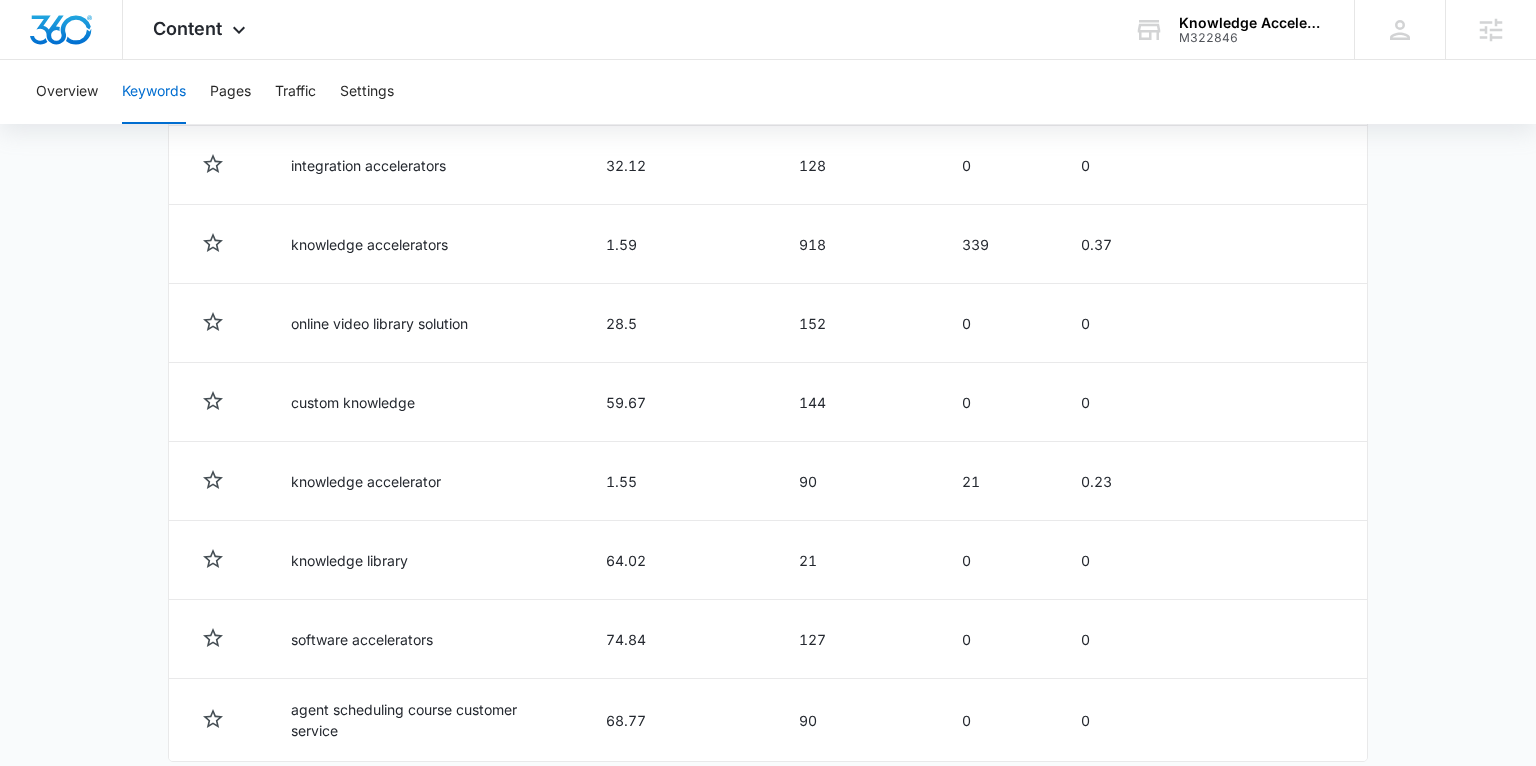scroll, scrollTop: 1001, scrollLeft: 0, axis: vertical 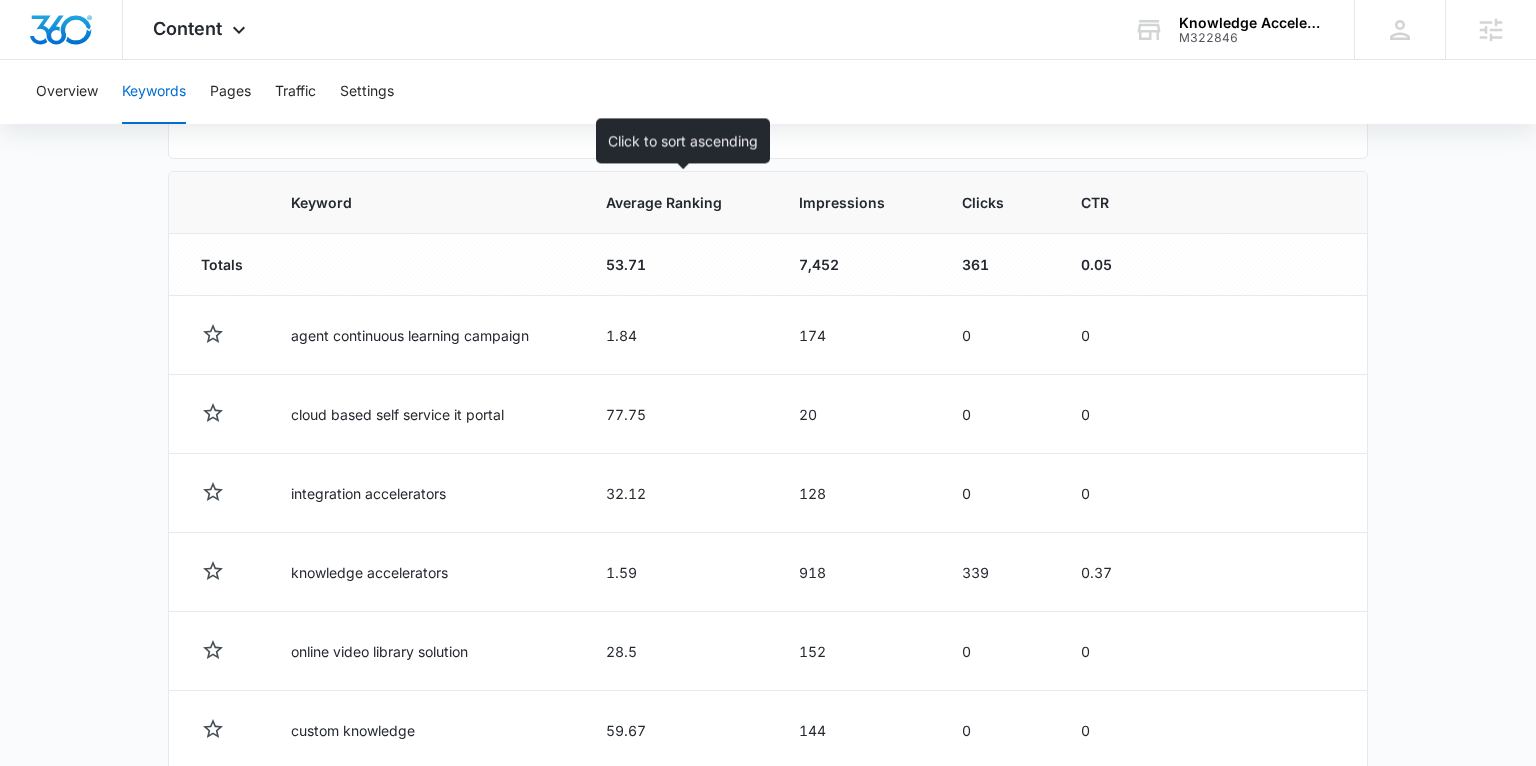 click on "Average Ranking" at bounding box center [664, 202] 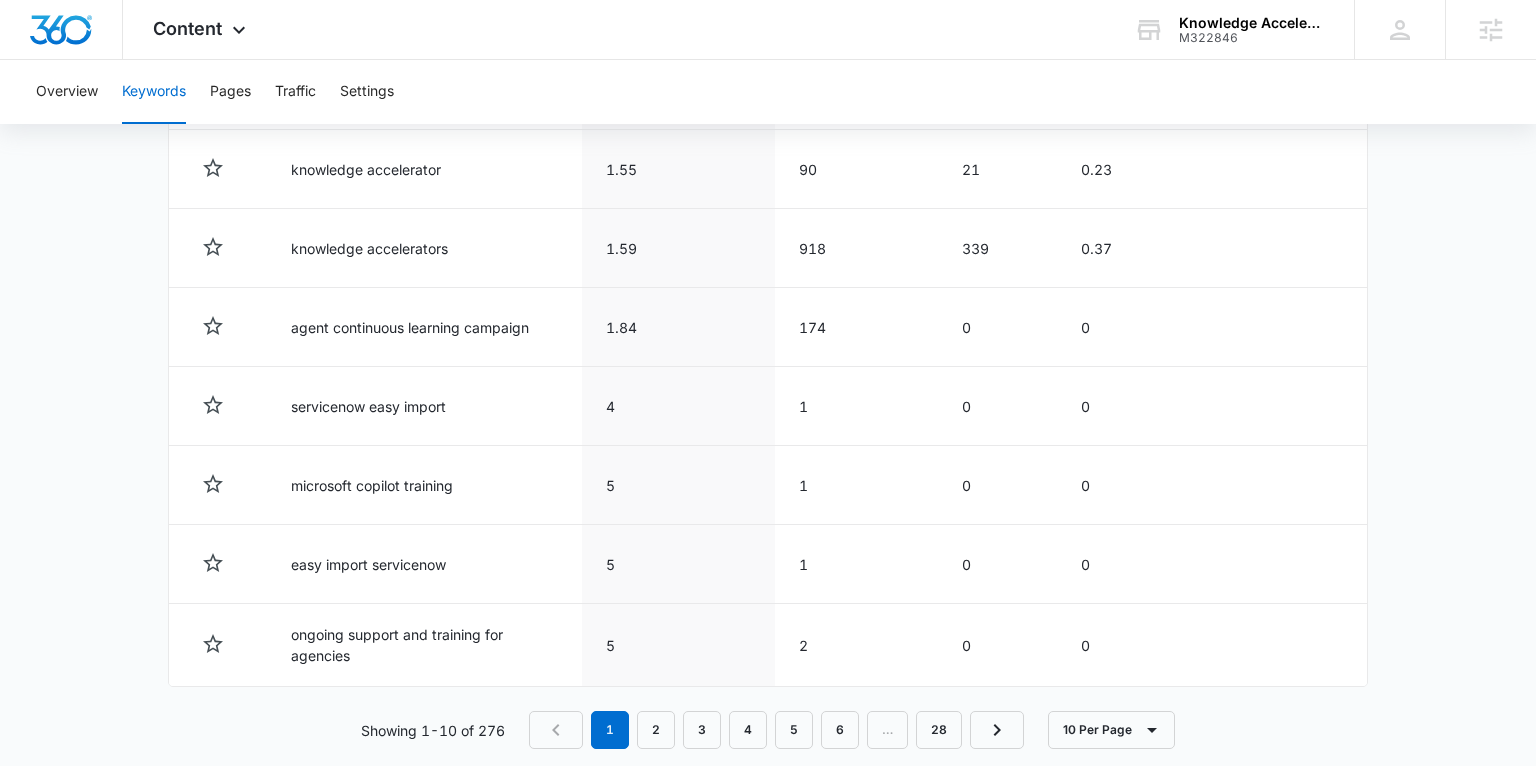 scroll, scrollTop: 1059, scrollLeft: 0, axis: vertical 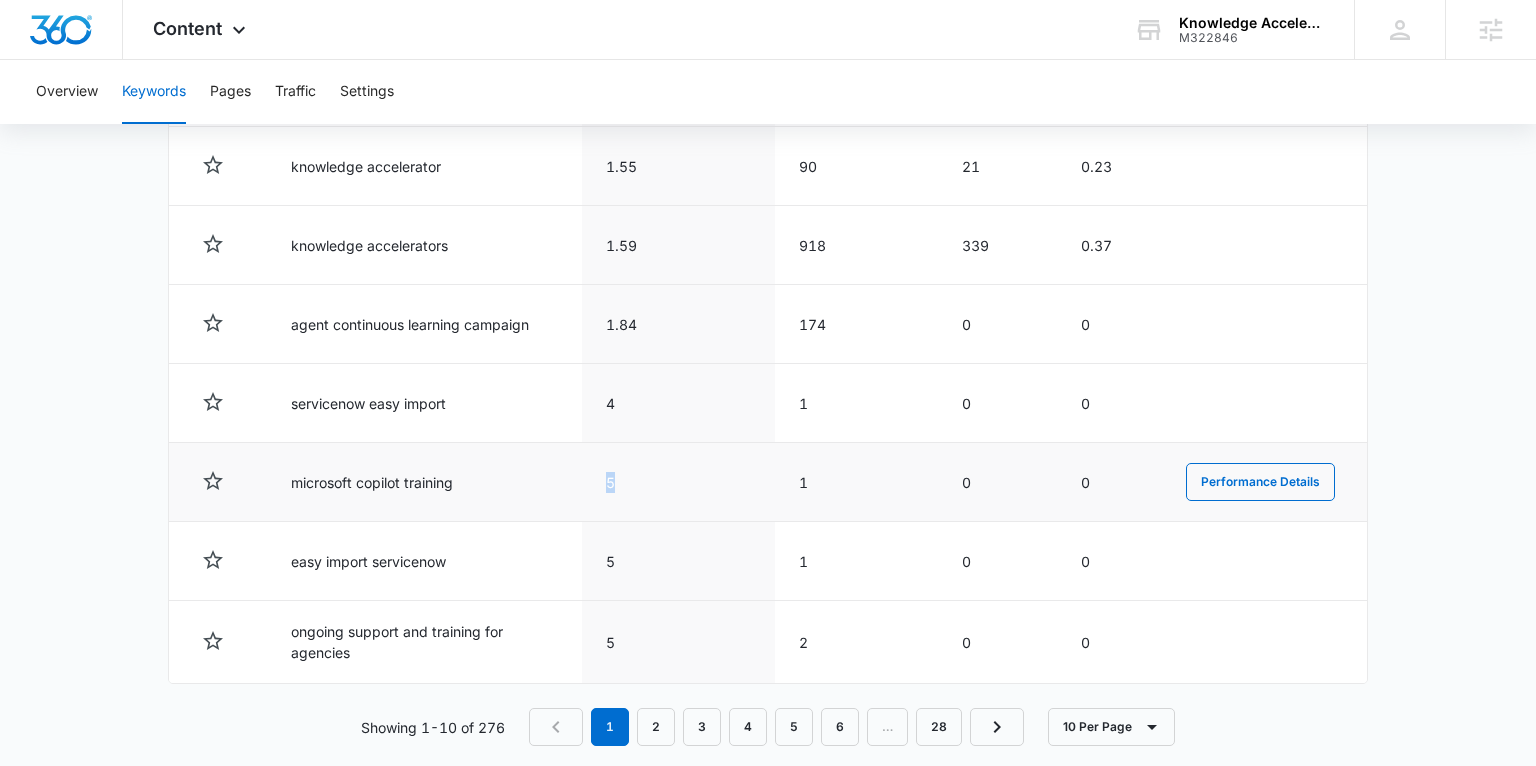 click on "5" at bounding box center [678, 482] 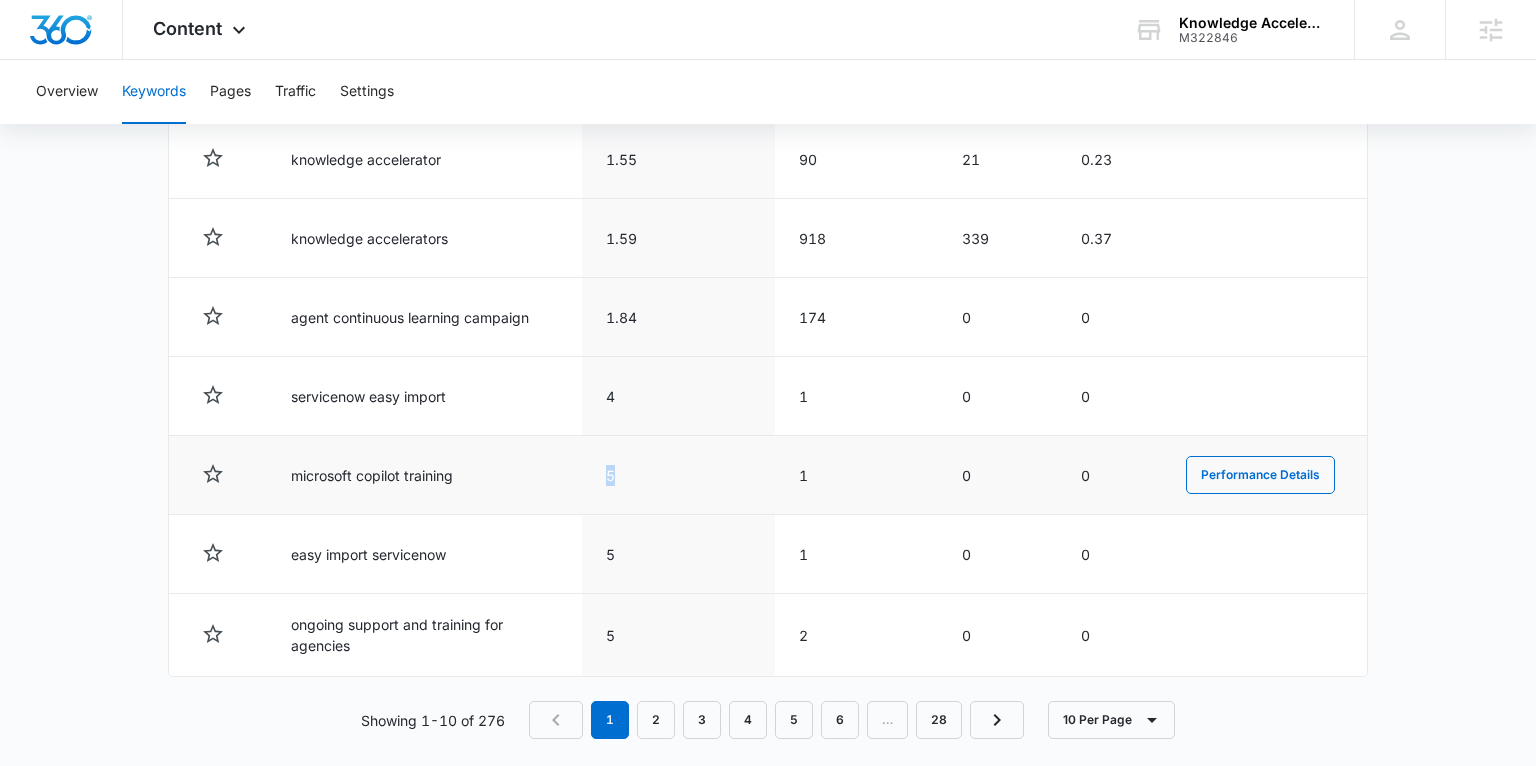 scroll, scrollTop: 1084, scrollLeft: 0, axis: vertical 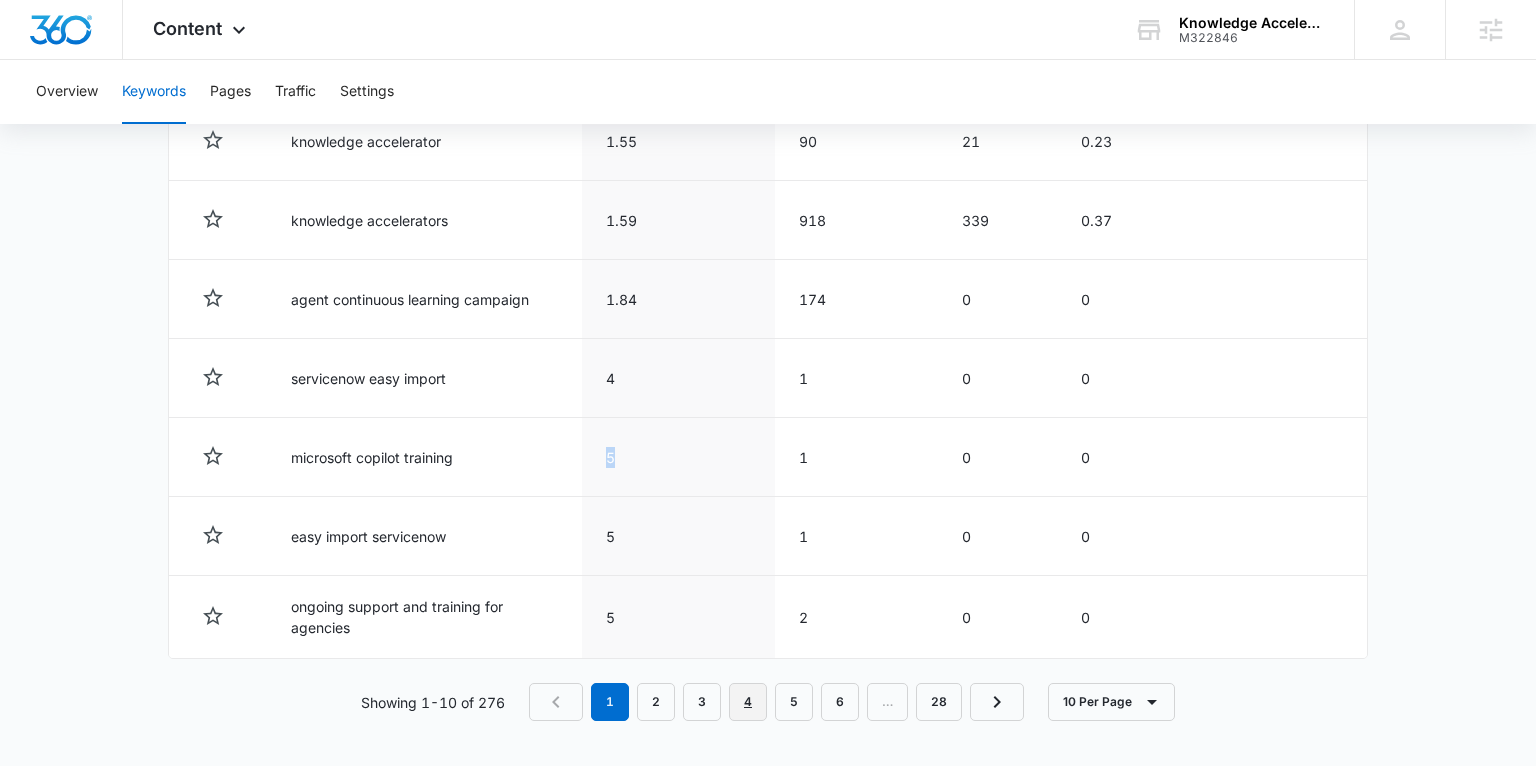 click on "4" at bounding box center [748, 702] 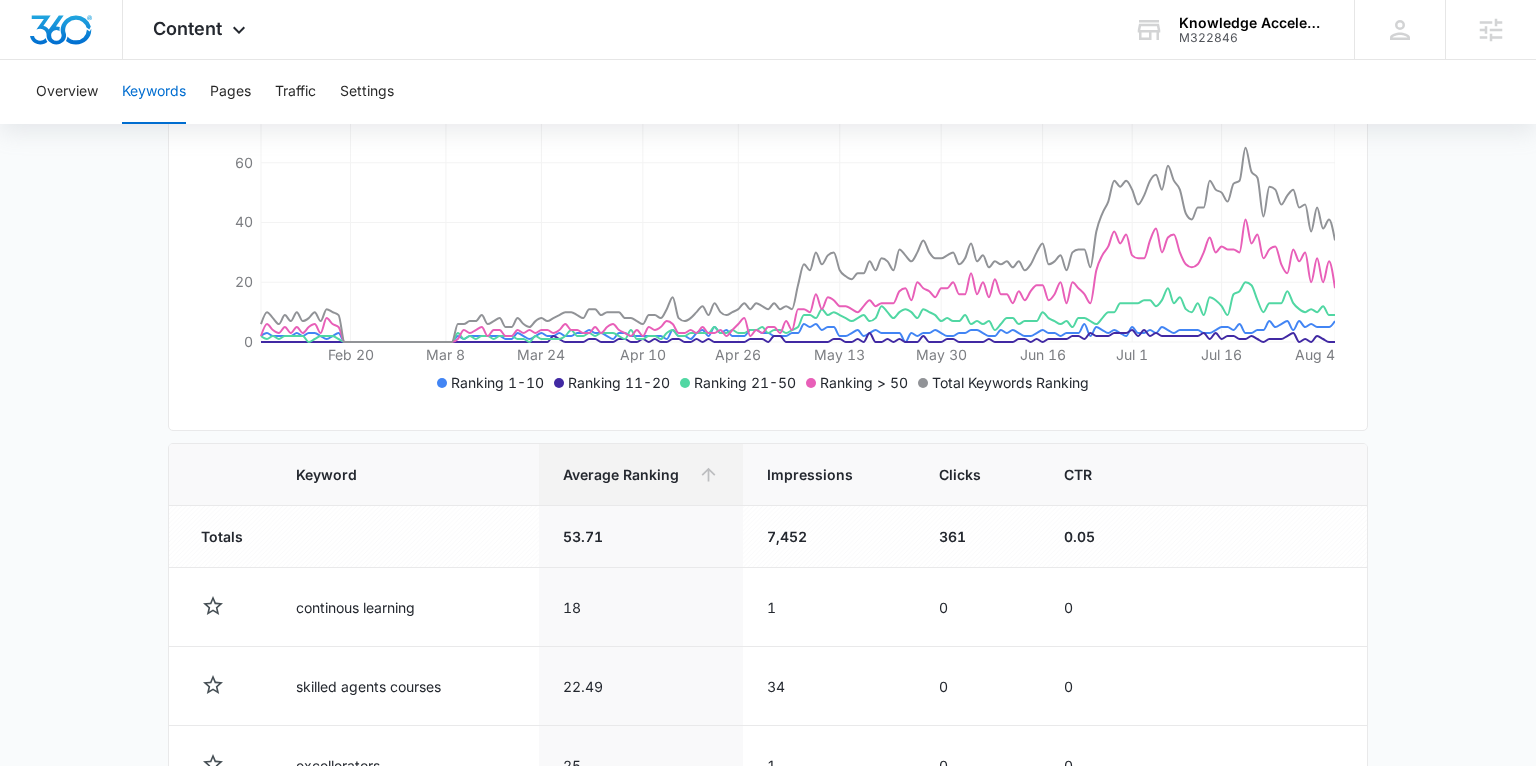 scroll, scrollTop: 1080, scrollLeft: 0, axis: vertical 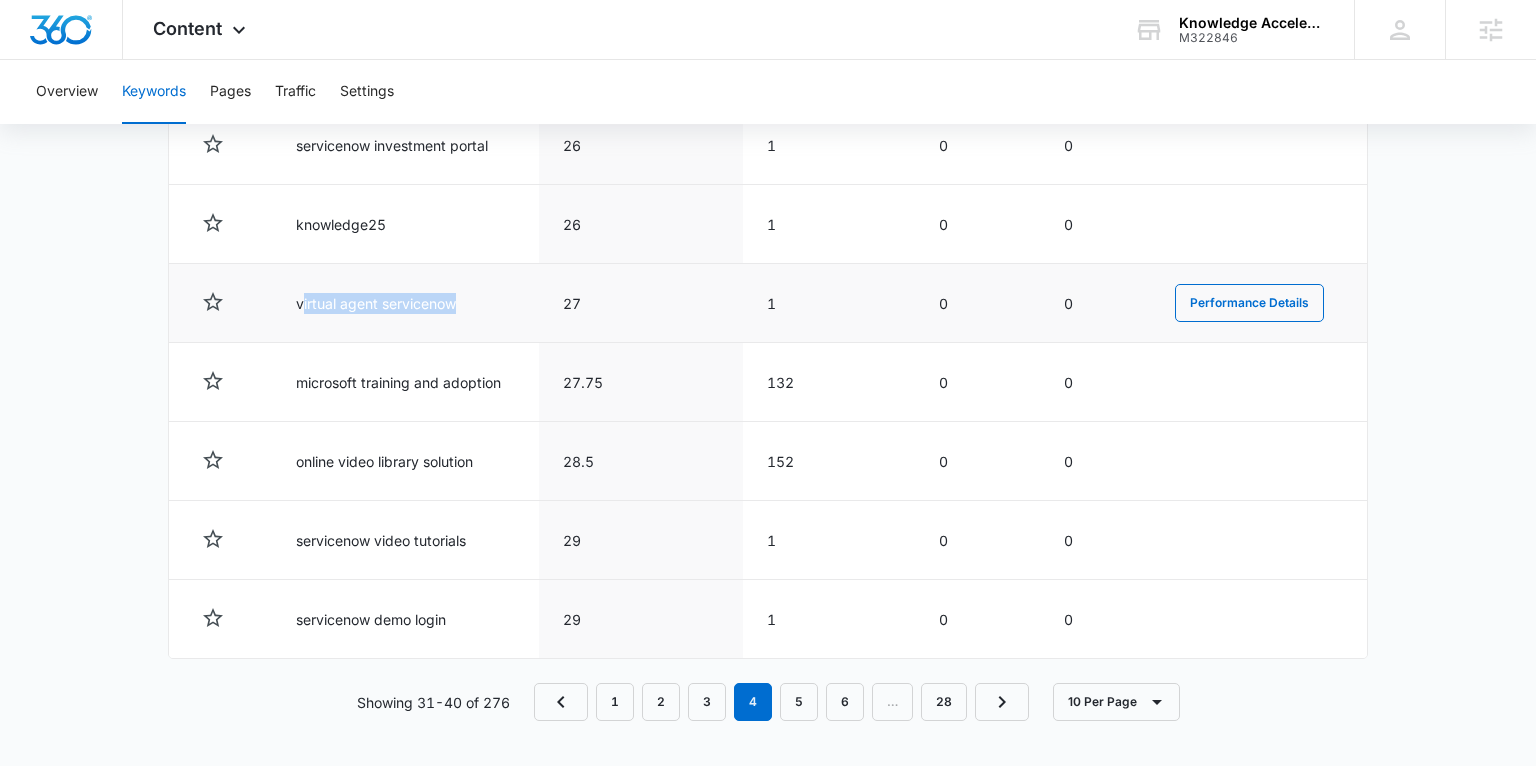 drag, startPoint x: 300, startPoint y: 301, endPoint x: 468, endPoint y: 301, distance: 168 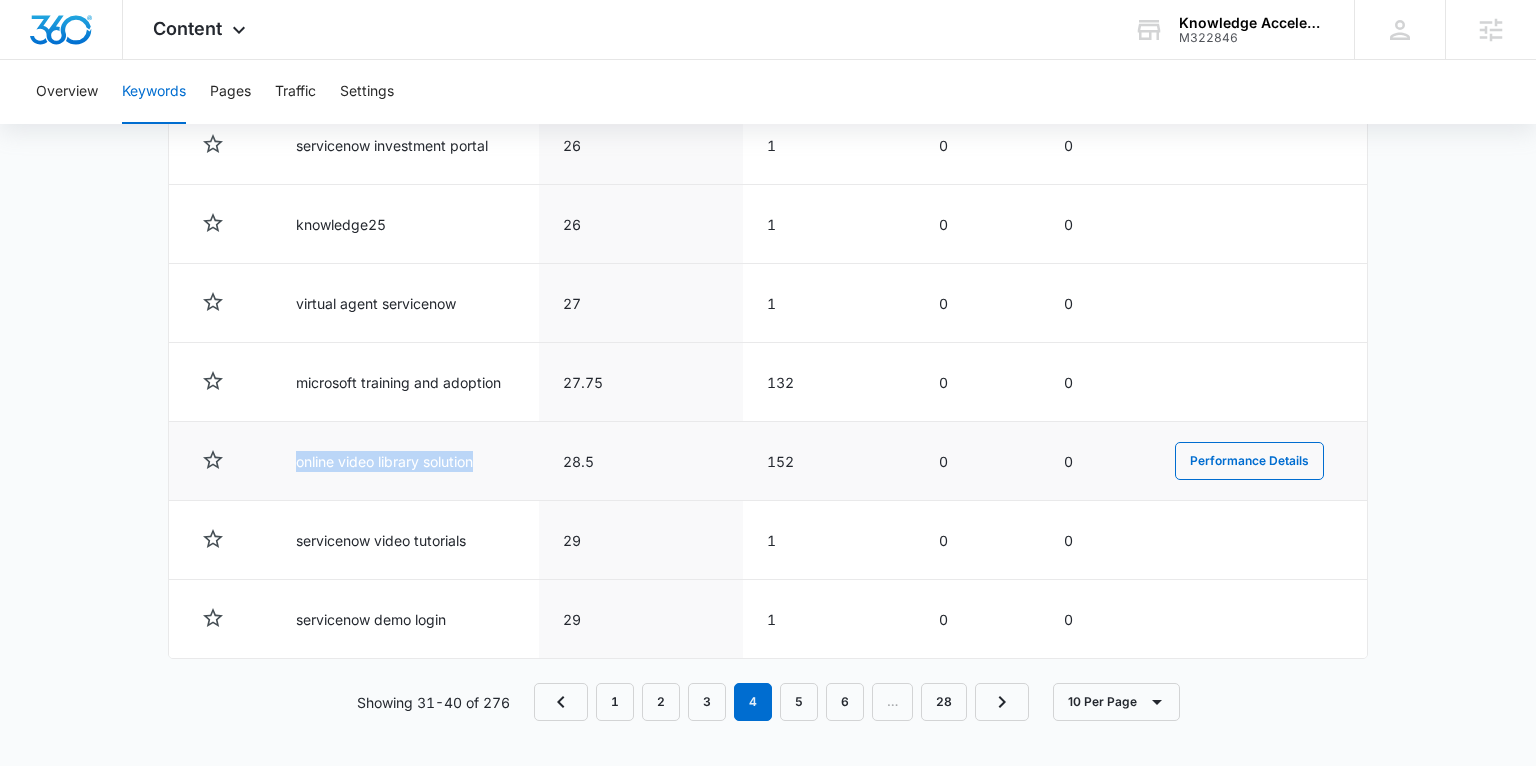drag, startPoint x: 299, startPoint y: 458, endPoint x: 461, endPoint y: 471, distance: 162.52077 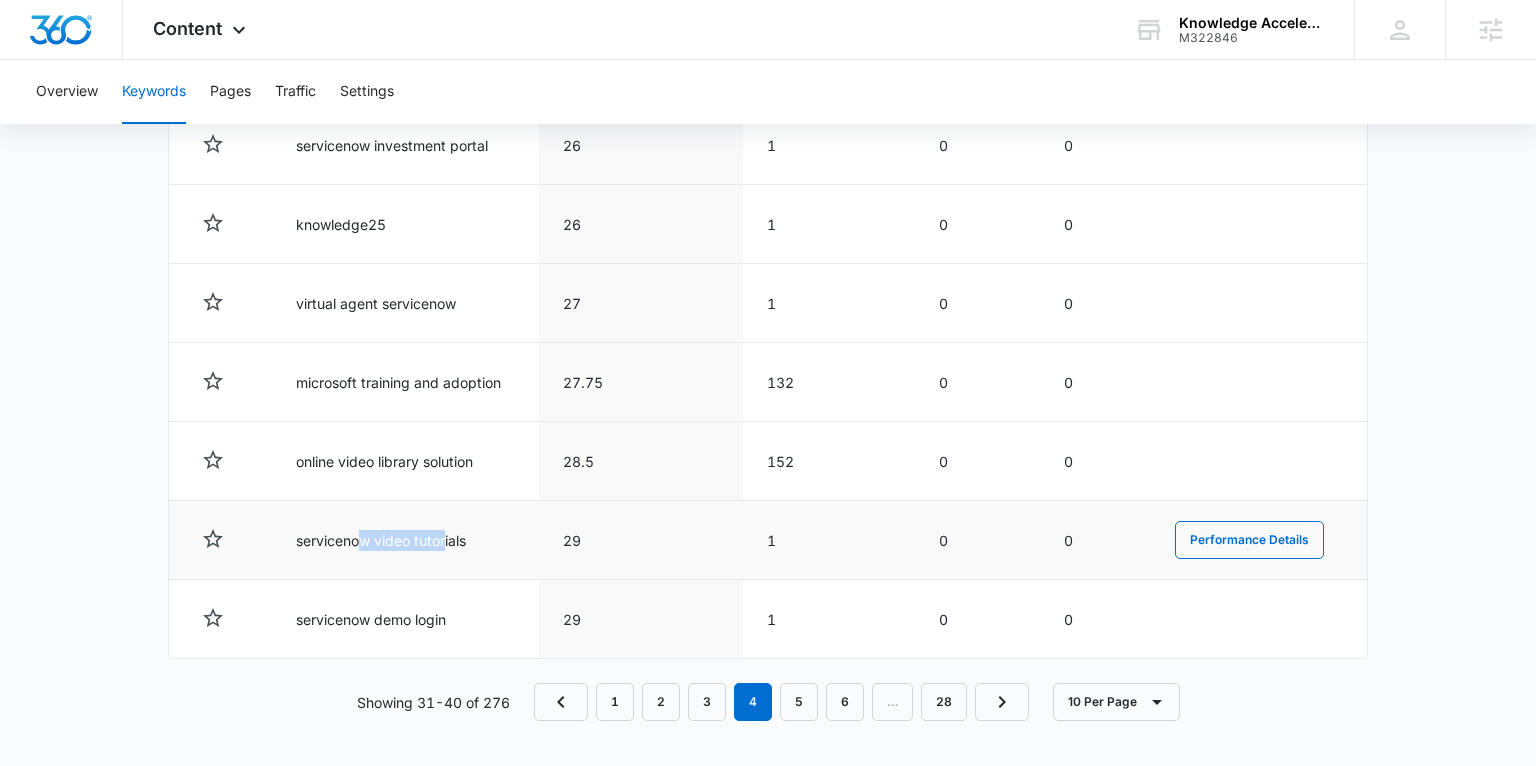 drag, startPoint x: 425, startPoint y: 545, endPoint x: 447, endPoint y: 545, distance: 22 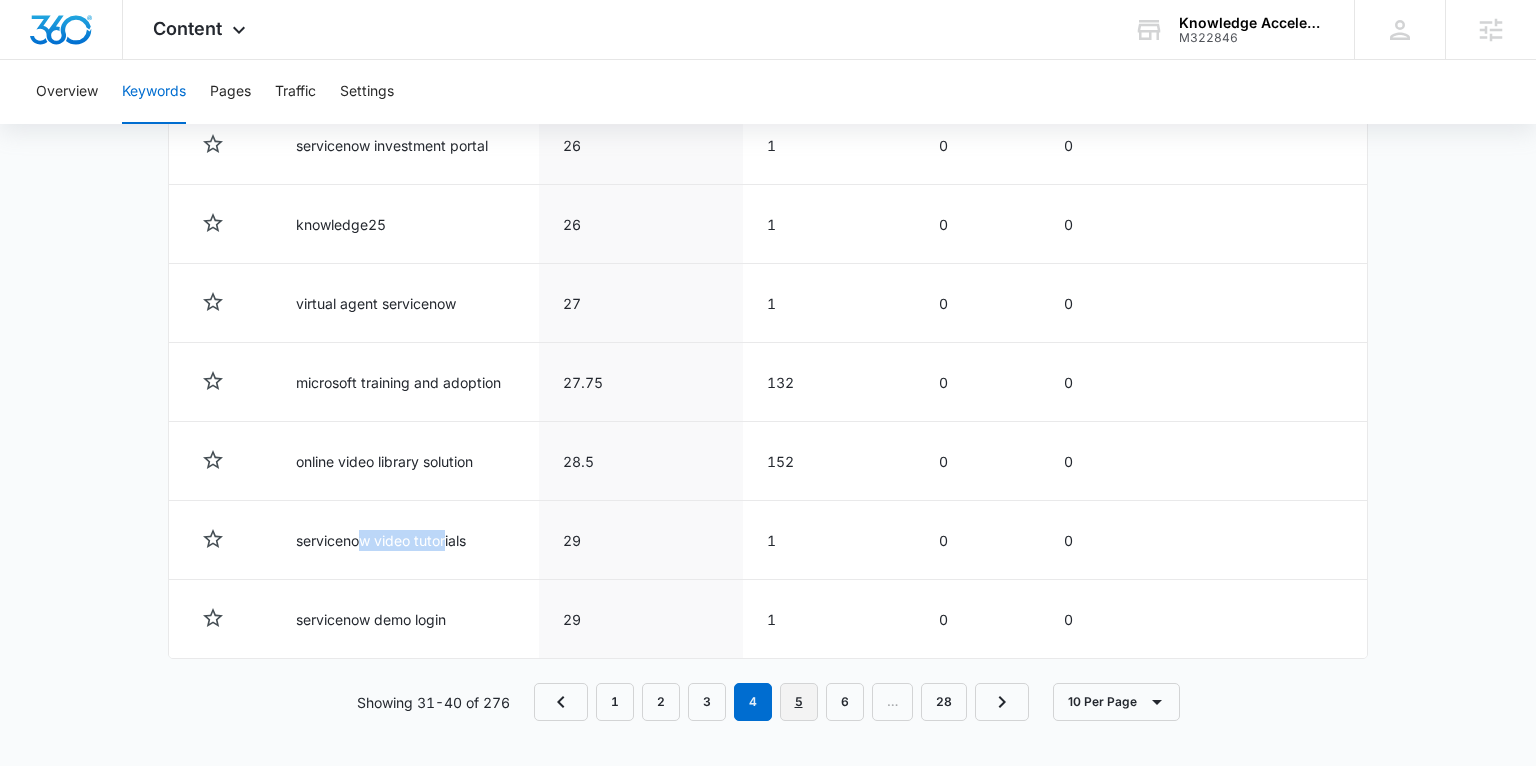 click on "5" at bounding box center (799, 702) 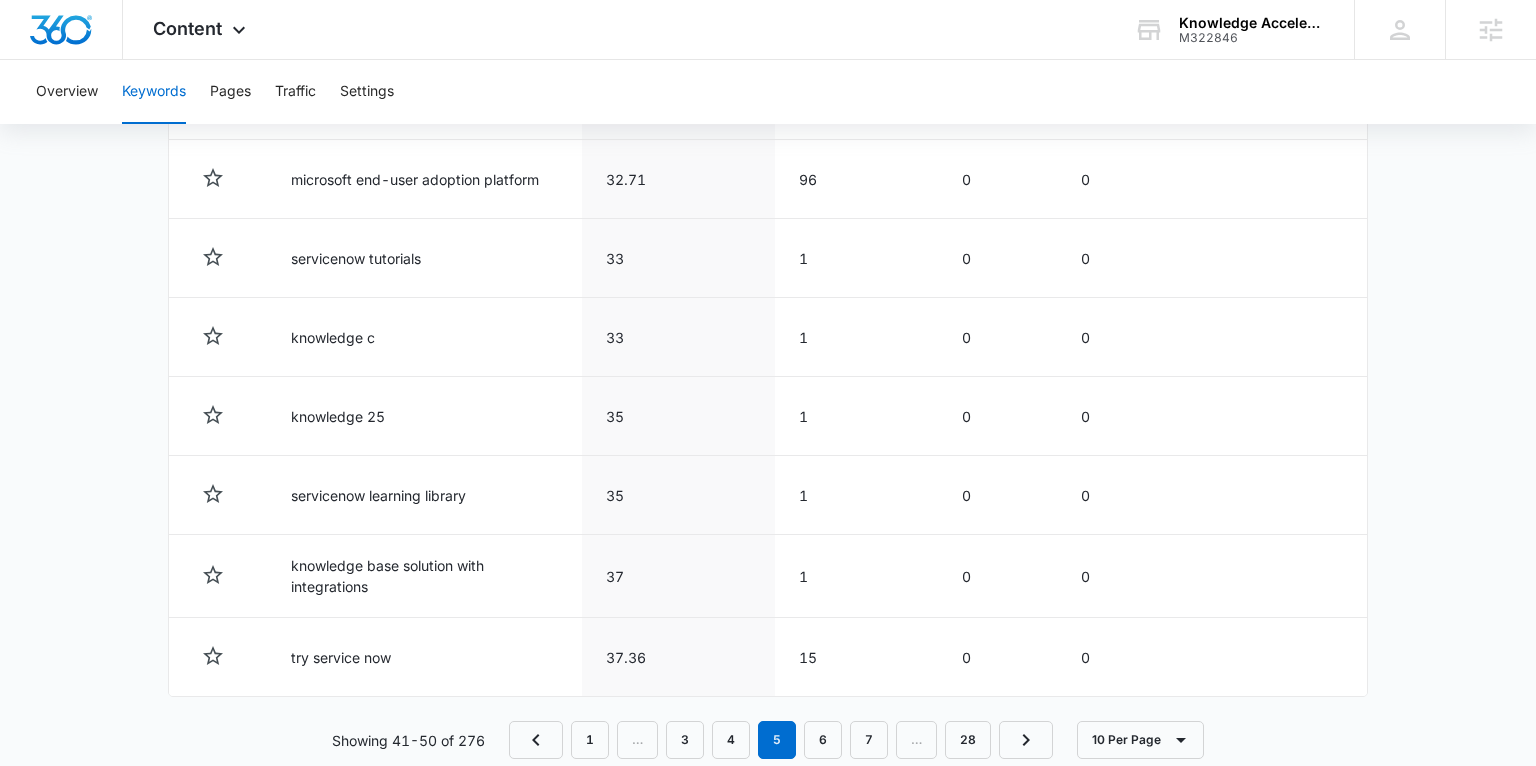 scroll, scrollTop: 1048, scrollLeft: 0, axis: vertical 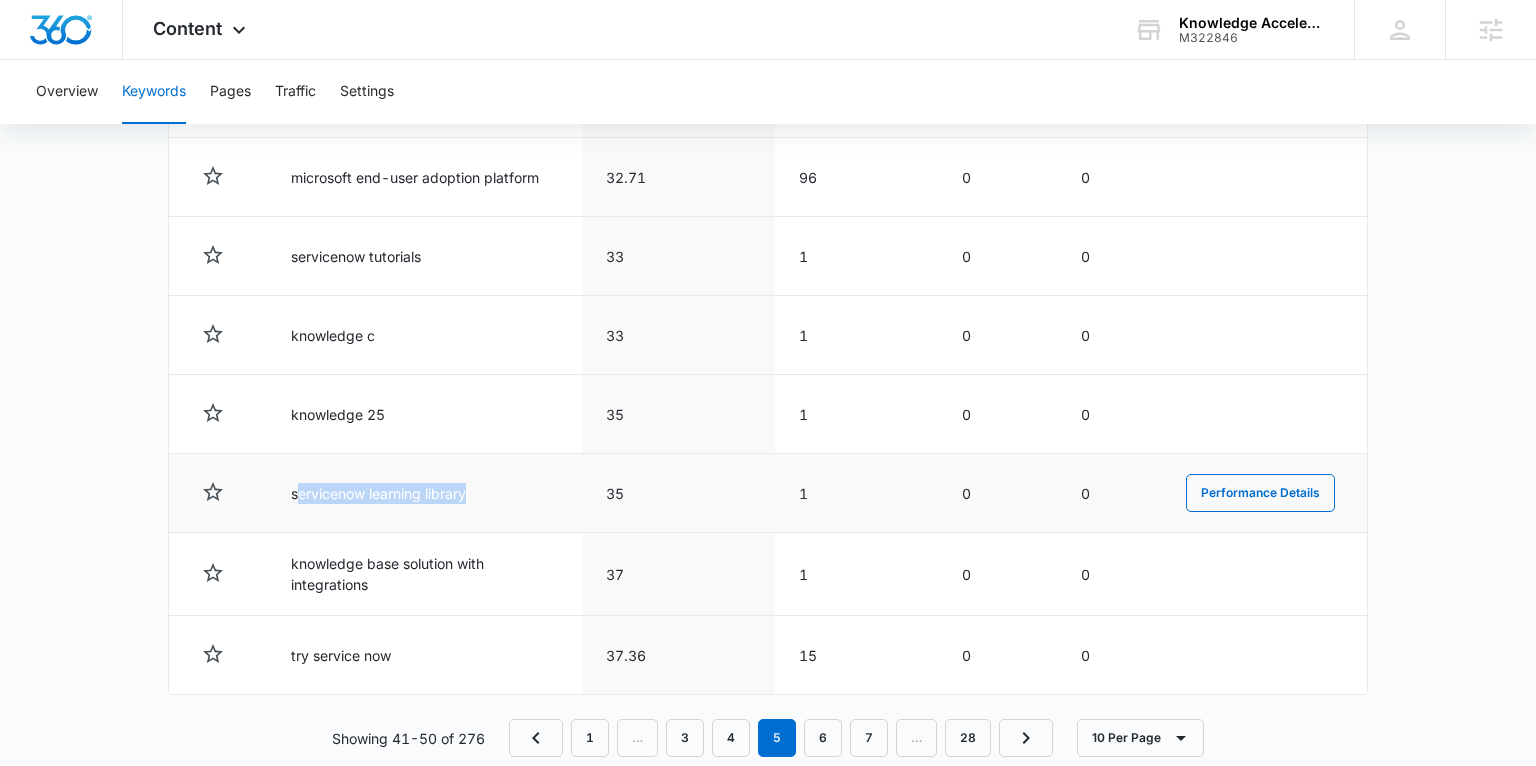 drag, startPoint x: 481, startPoint y: 496, endPoint x: 510, endPoint y: 455, distance: 50.219517 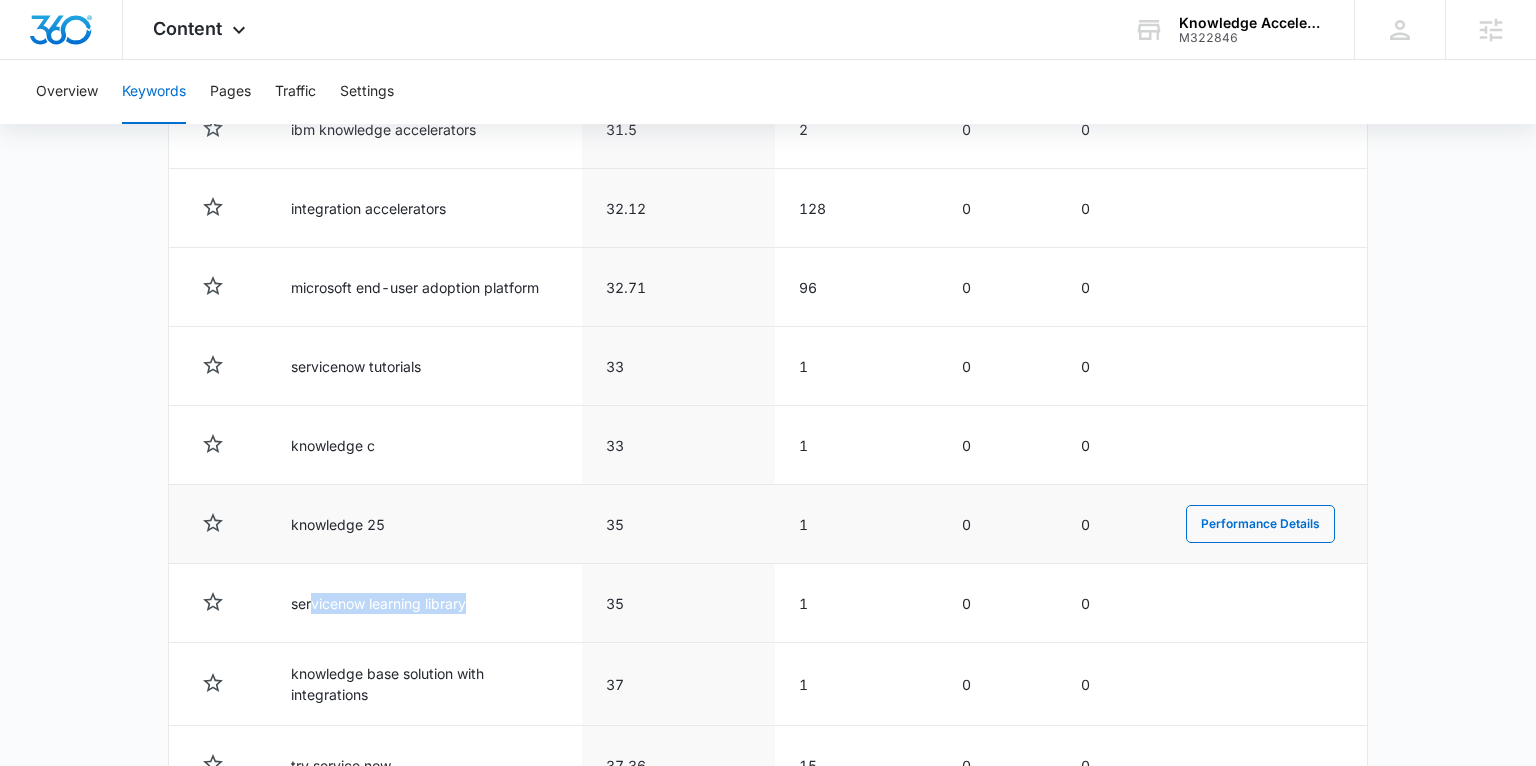scroll, scrollTop: 937, scrollLeft: 0, axis: vertical 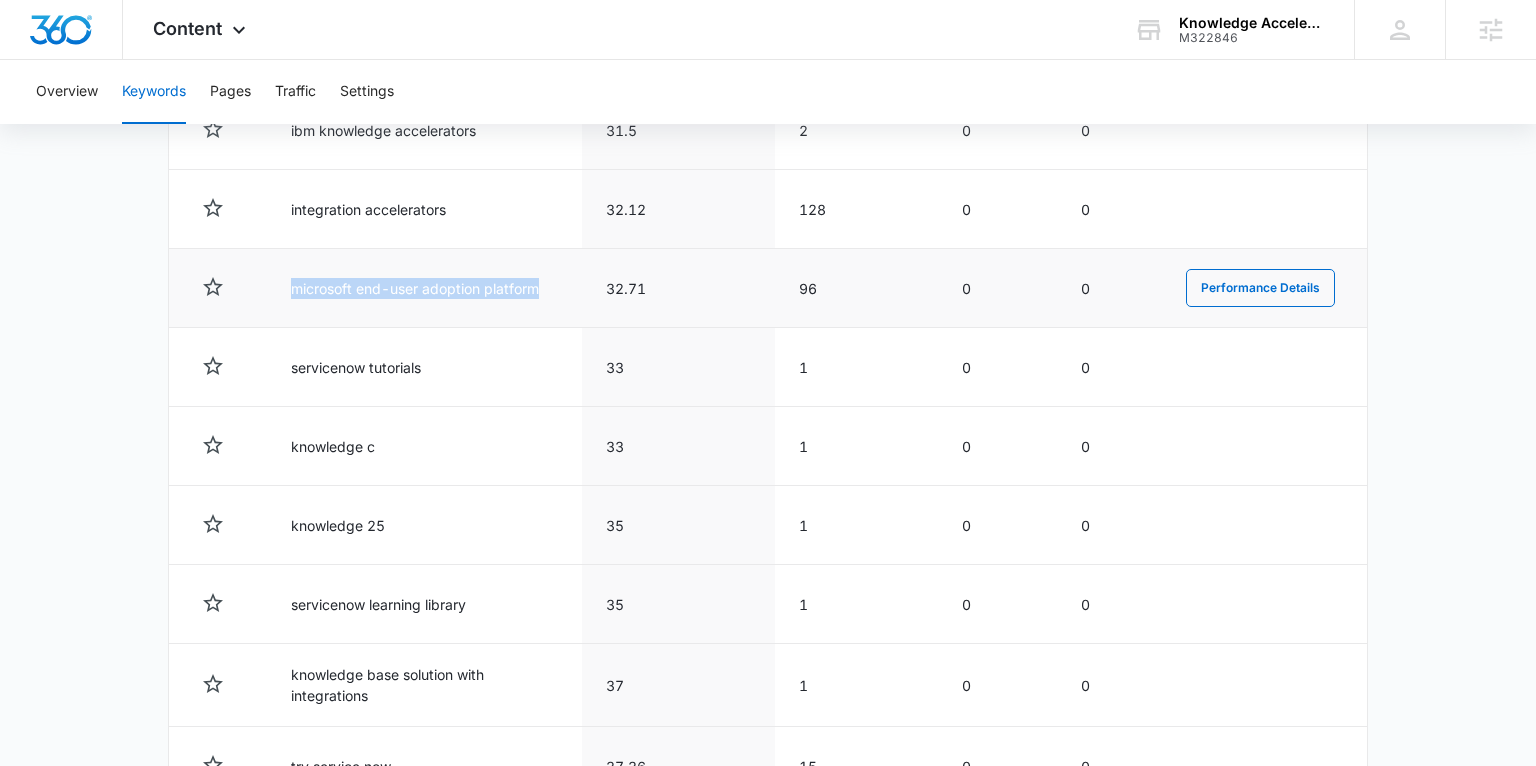 drag, startPoint x: 287, startPoint y: 288, endPoint x: 551, endPoint y: 289, distance: 264.0019 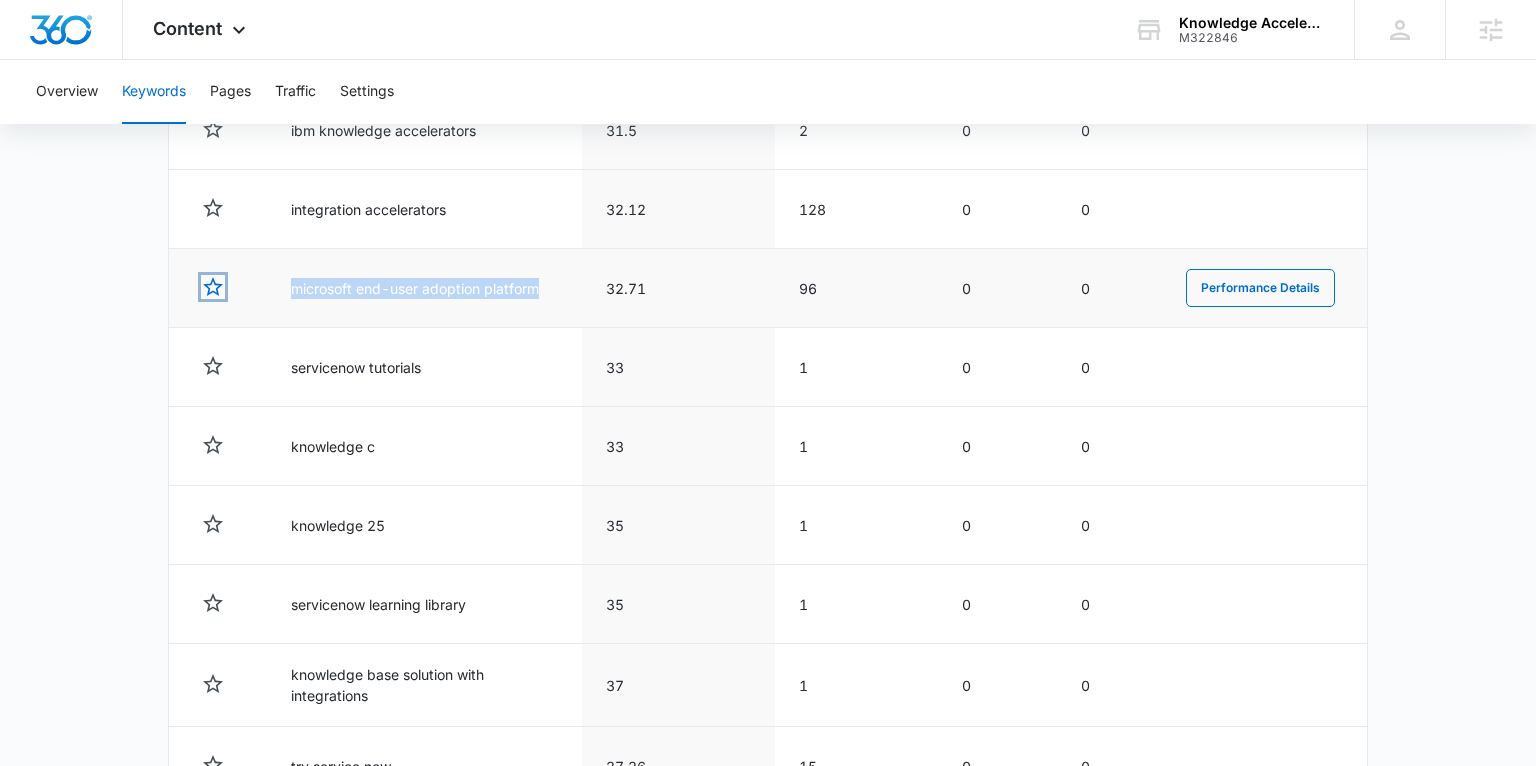 click 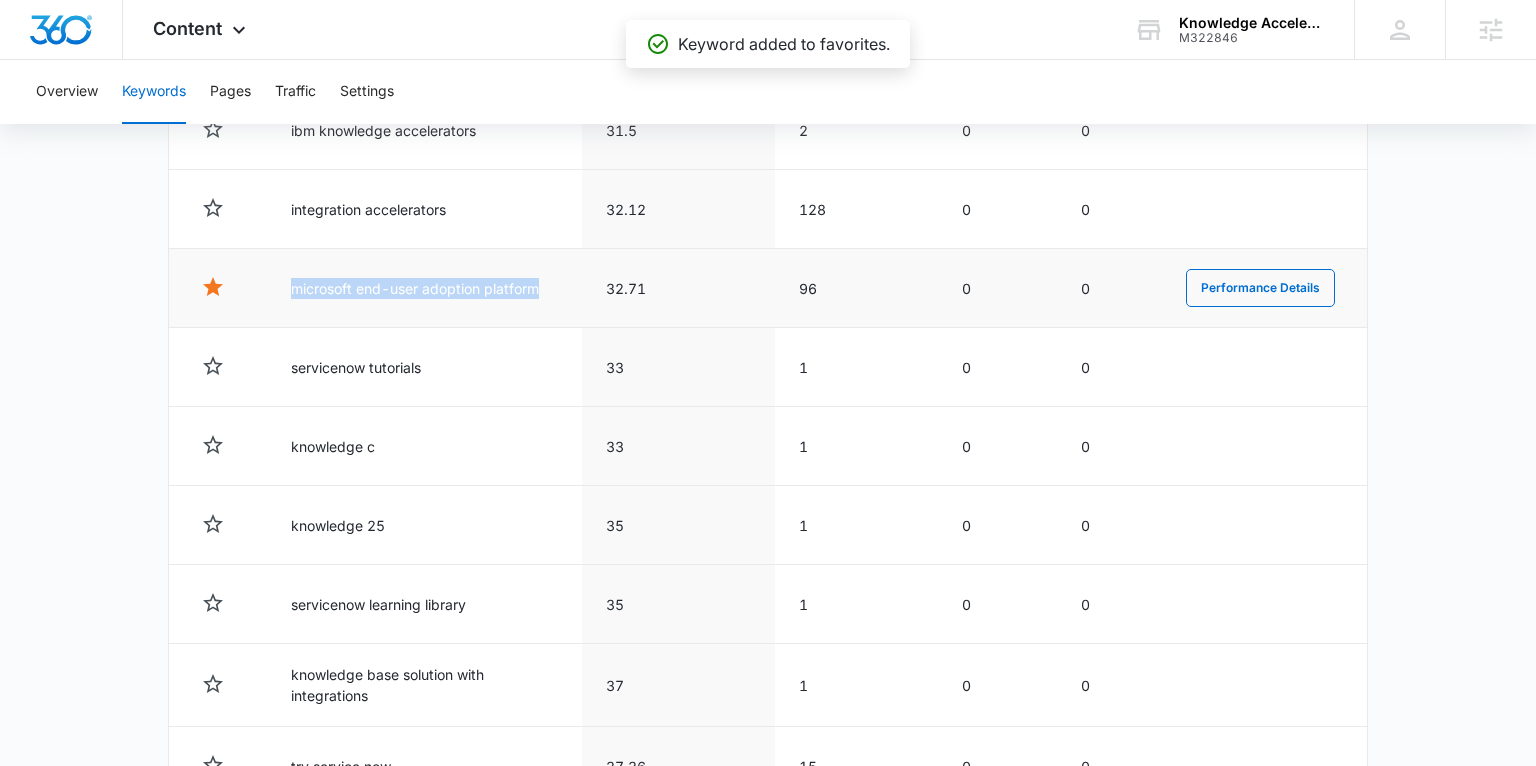 click on "microsoft end-user adoption platform" at bounding box center [424, 288] 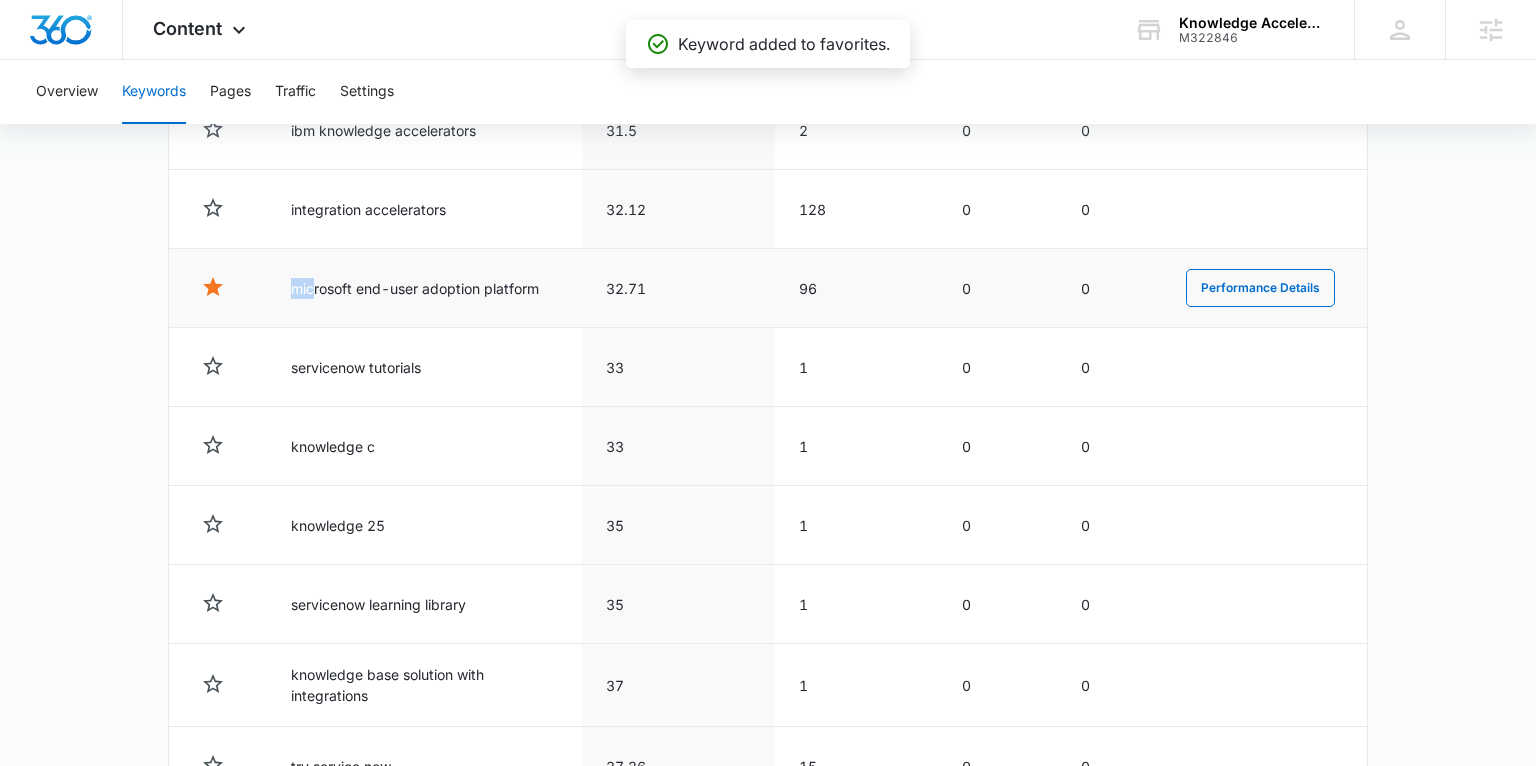 drag, startPoint x: 288, startPoint y: 281, endPoint x: 311, endPoint y: 282, distance: 23.021729 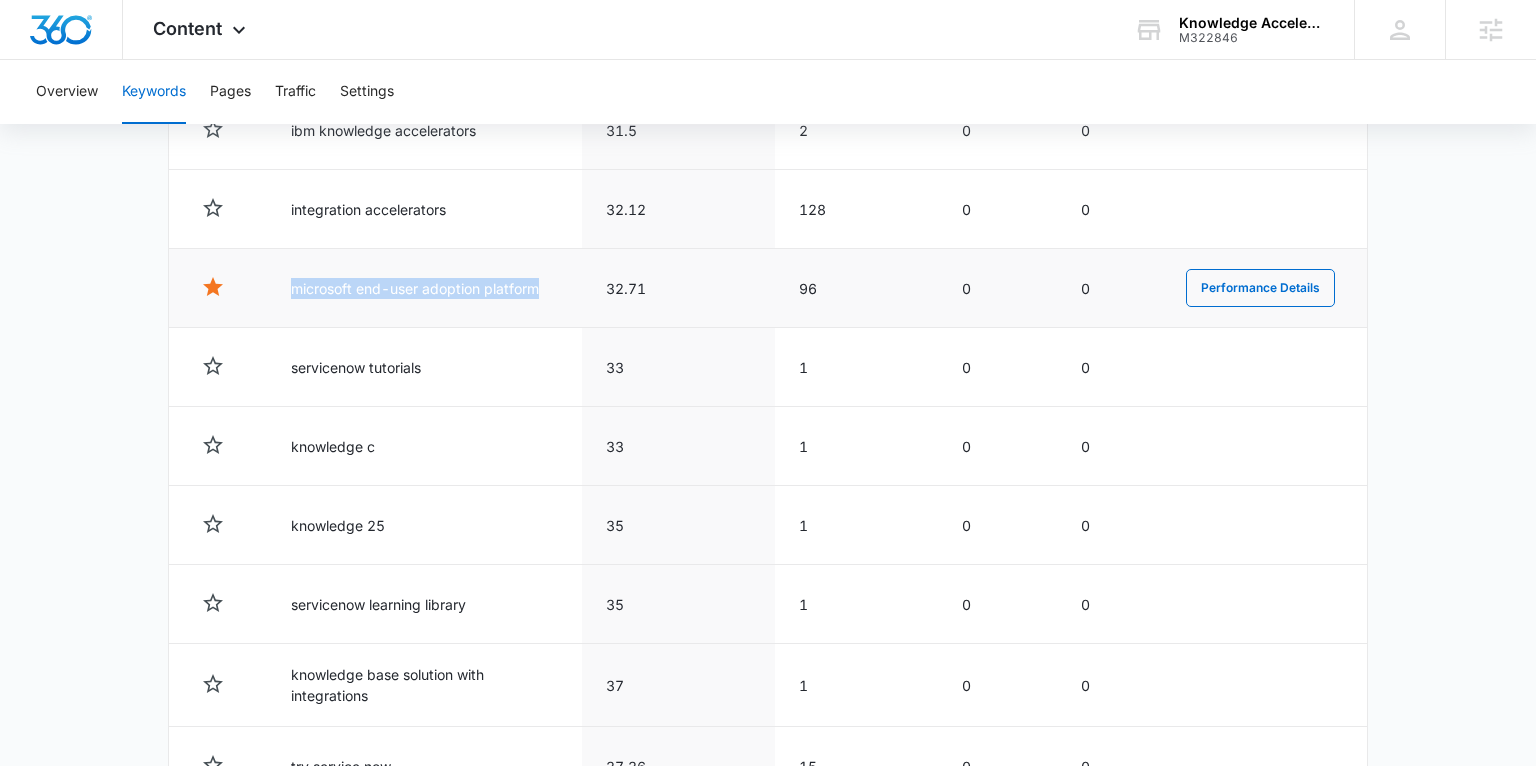 drag, startPoint x: 540, startPoint y: 283, endPoint x: 294, endPoint y: 287, distance: 246.03252 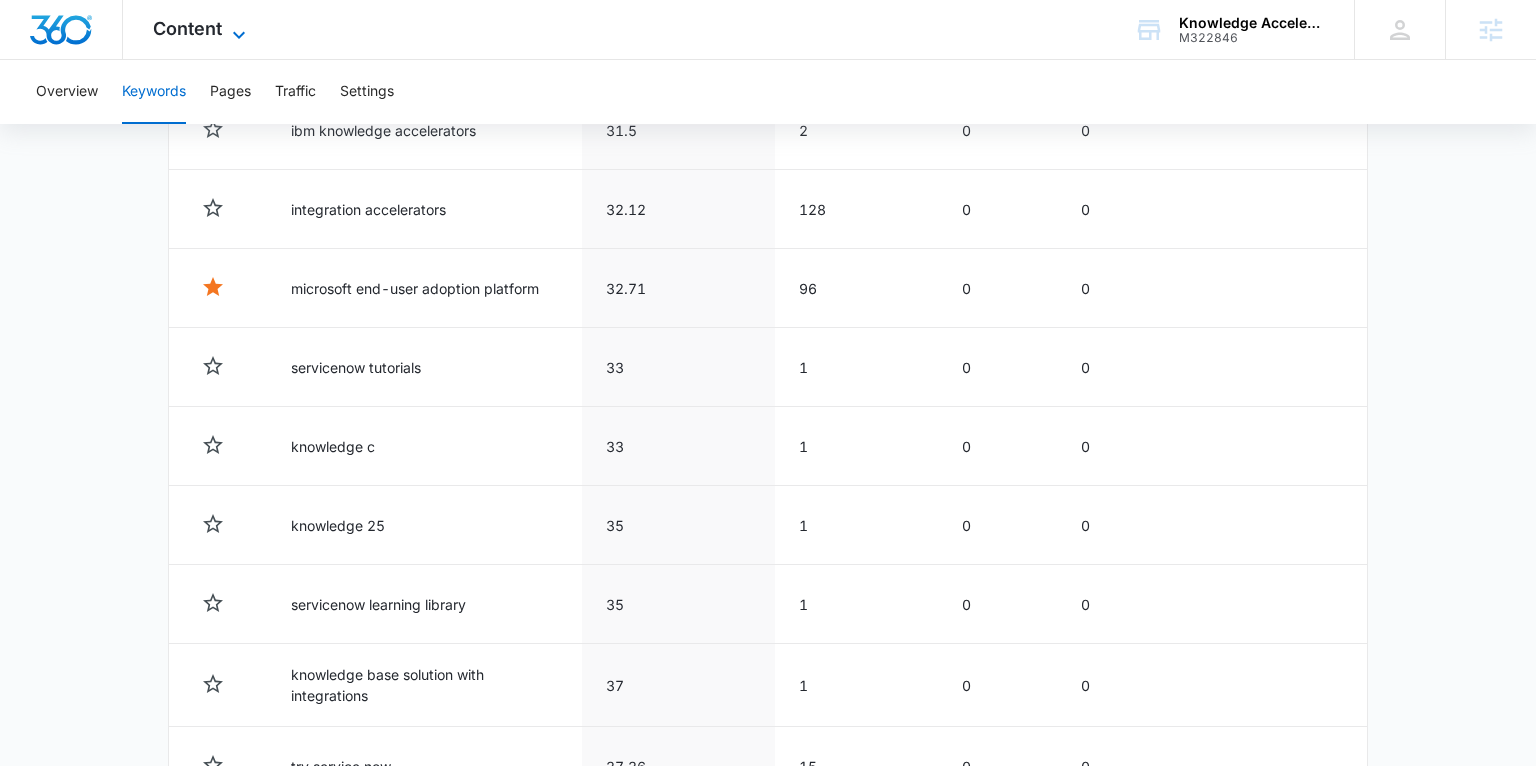 click on "Content" at bounding box center (187, 28) 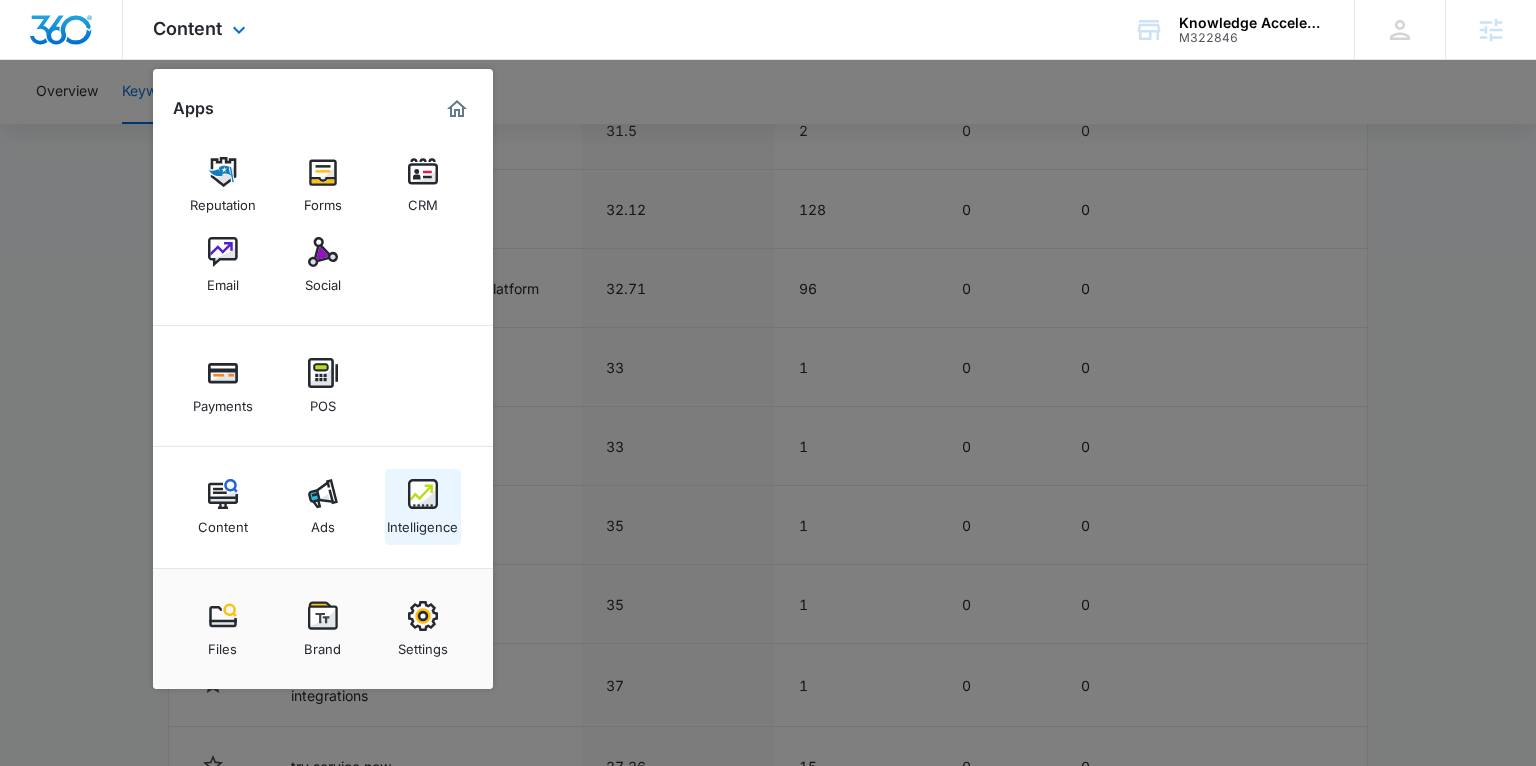 click at bounding box center [423, 494] 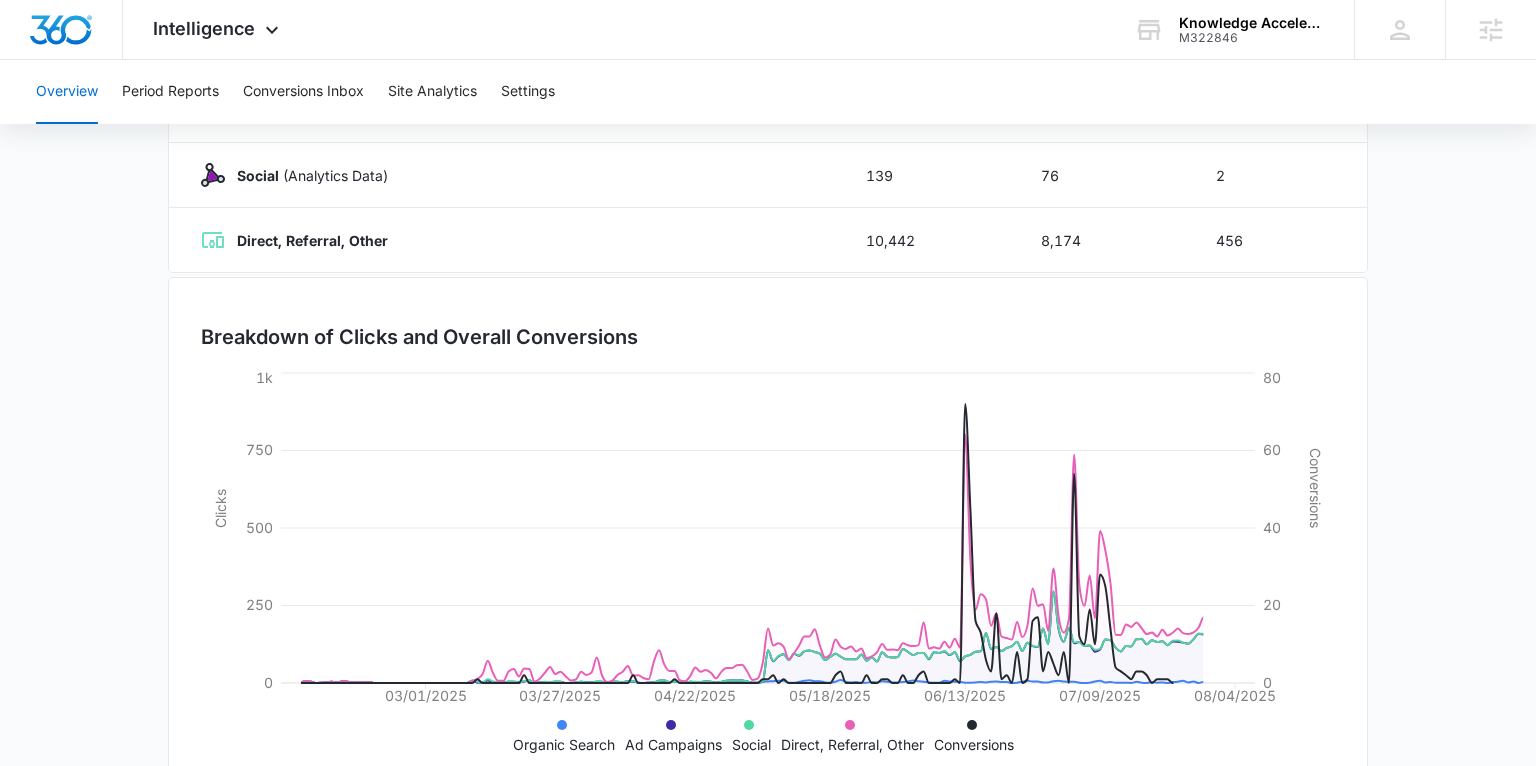 scroll, scrollTop: 469, scrollLeft: 0, axis: vertical 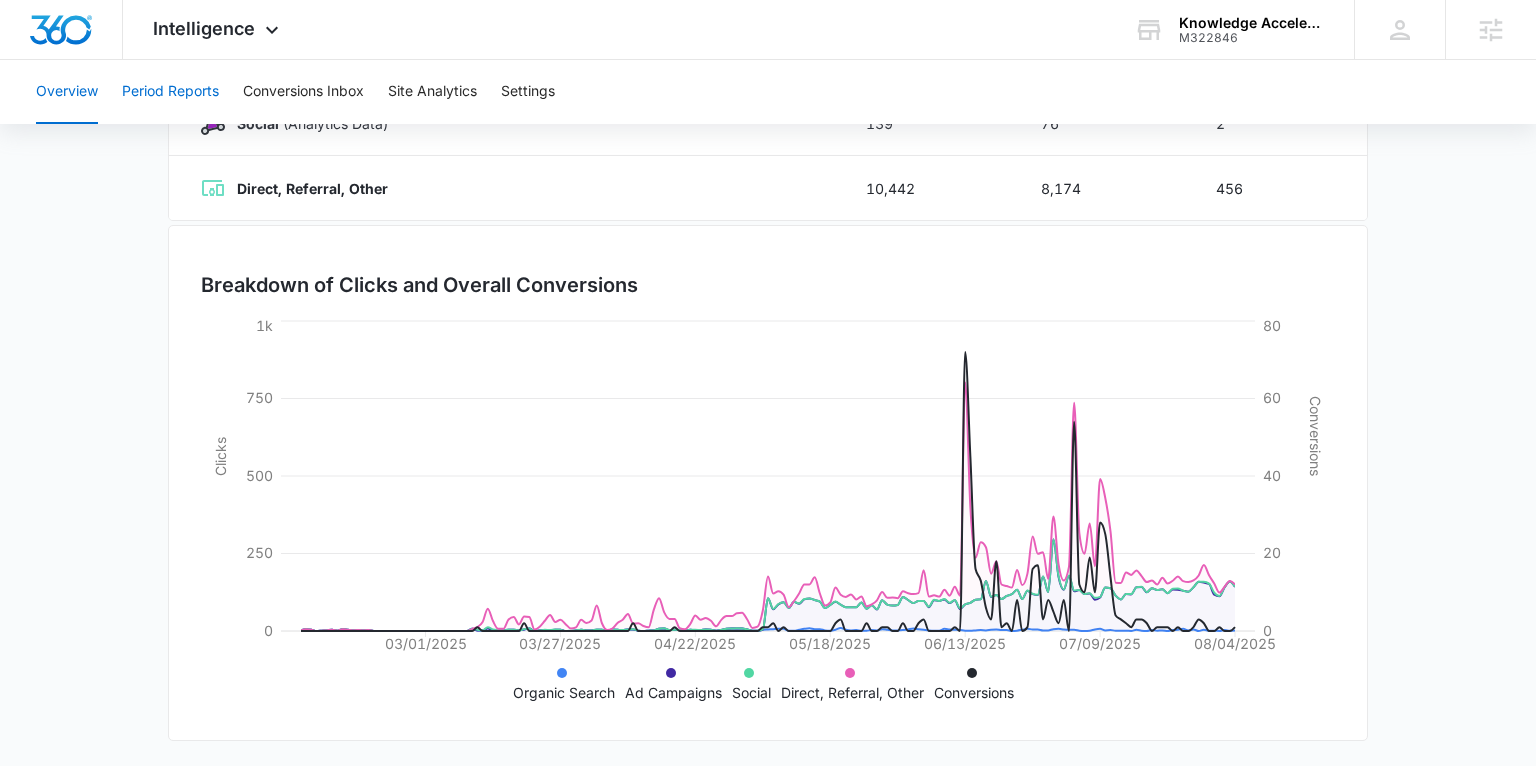 click on "Period Reports" at bounding box center [170, 92] 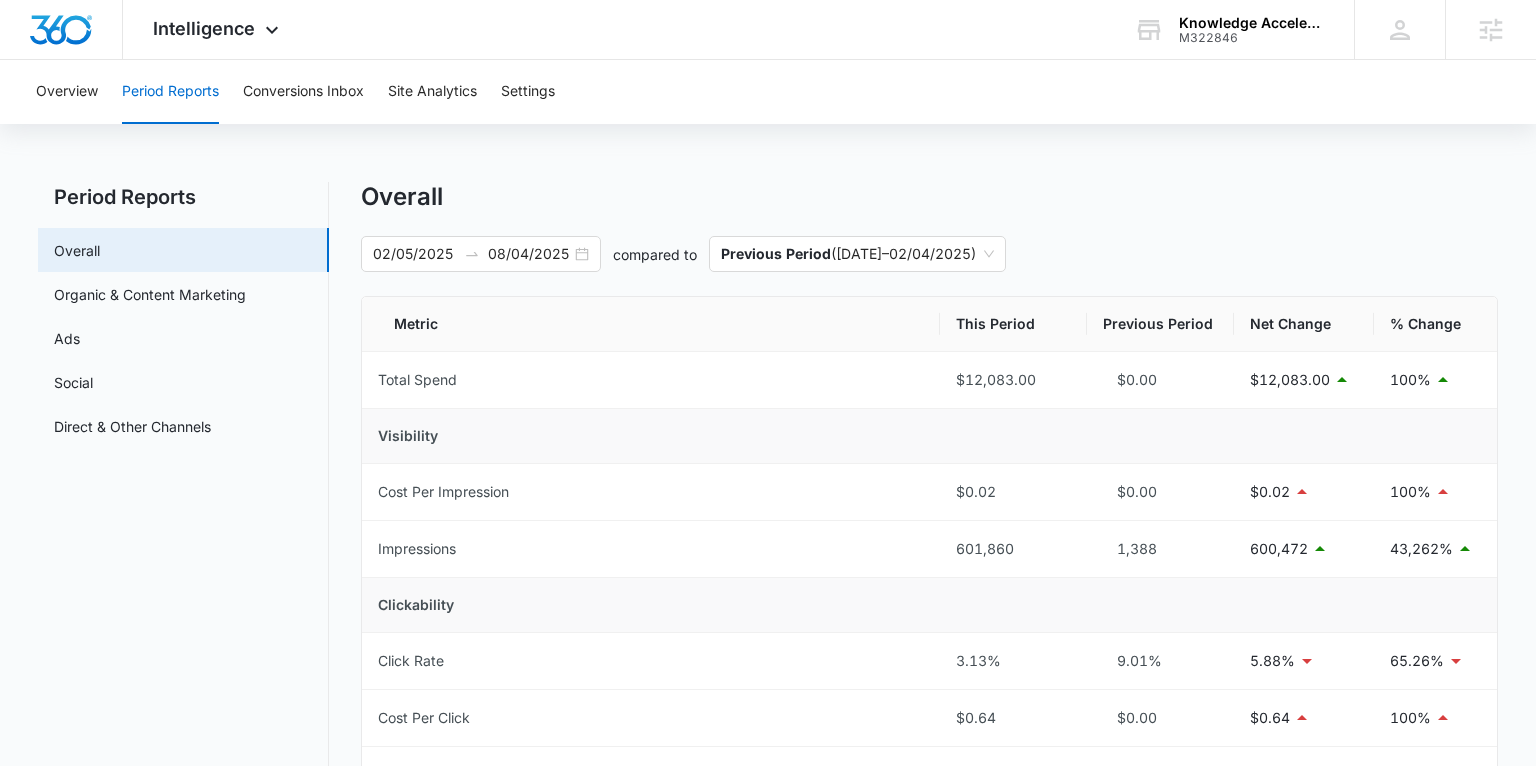 scroll, scrollTop: 0, scrollLeft: 0, axis: both 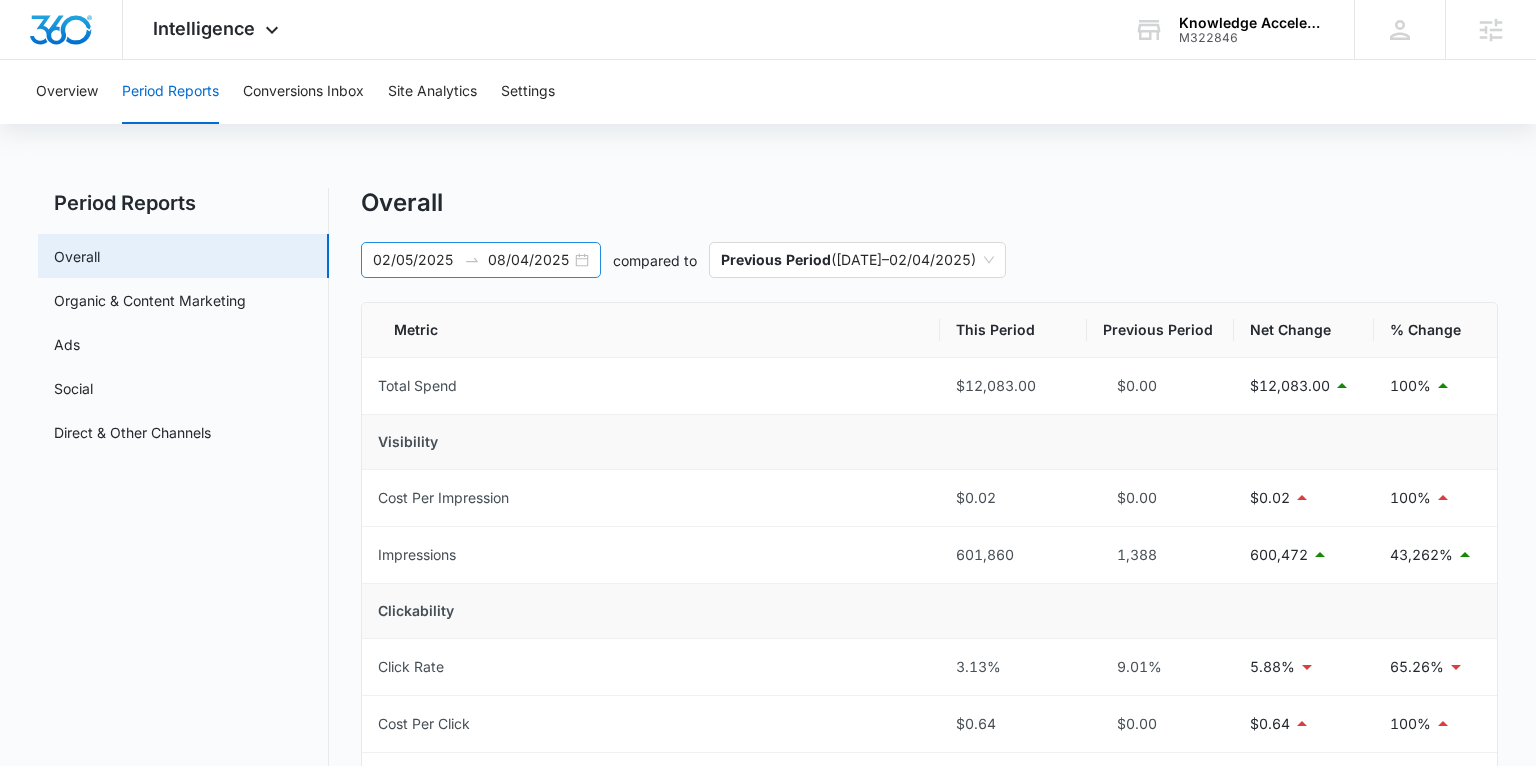 click on "[DATE] [DATE]" at bounding box center [481, 260] 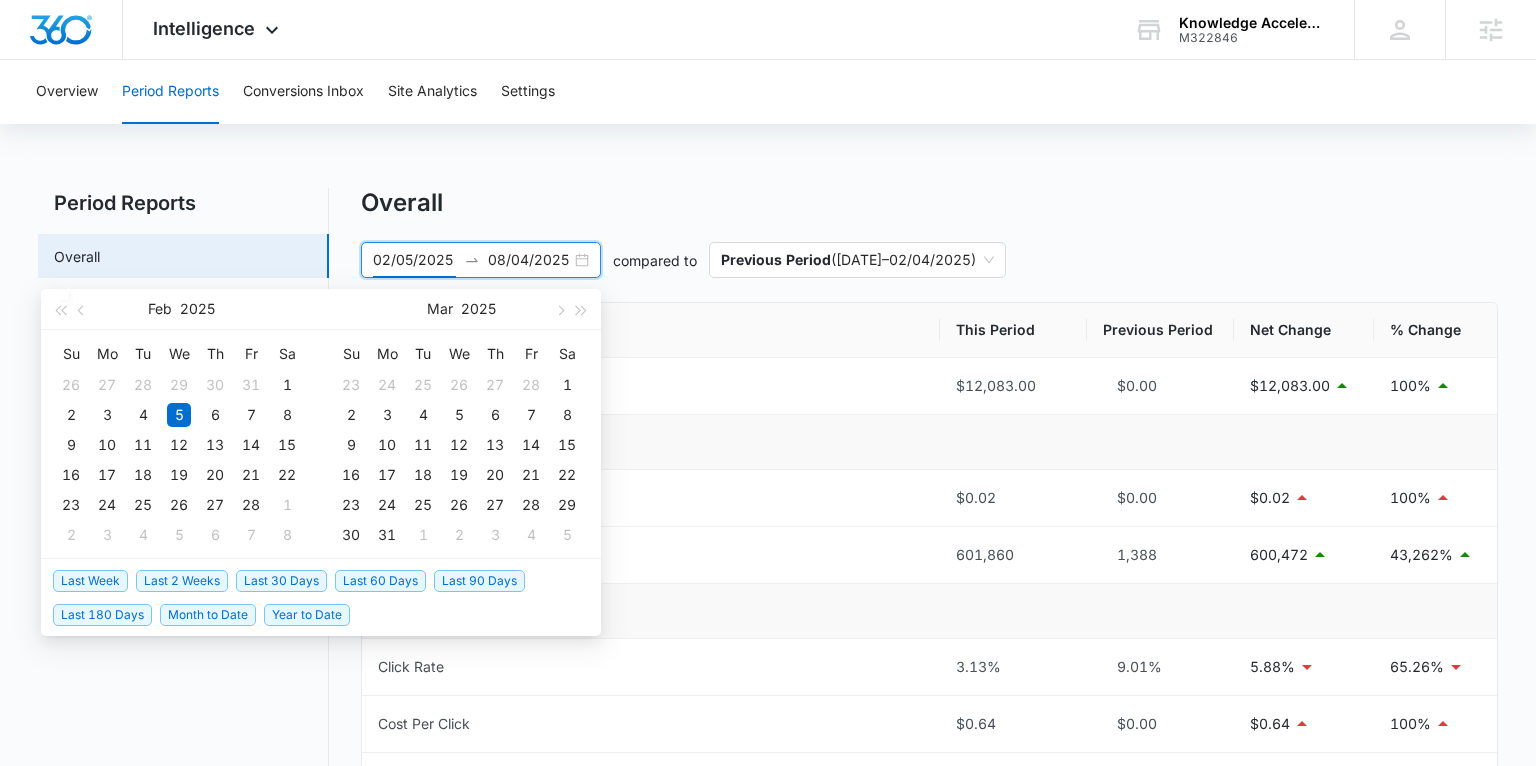 click on "Last 30 Days" at bounding box center [281, 581] 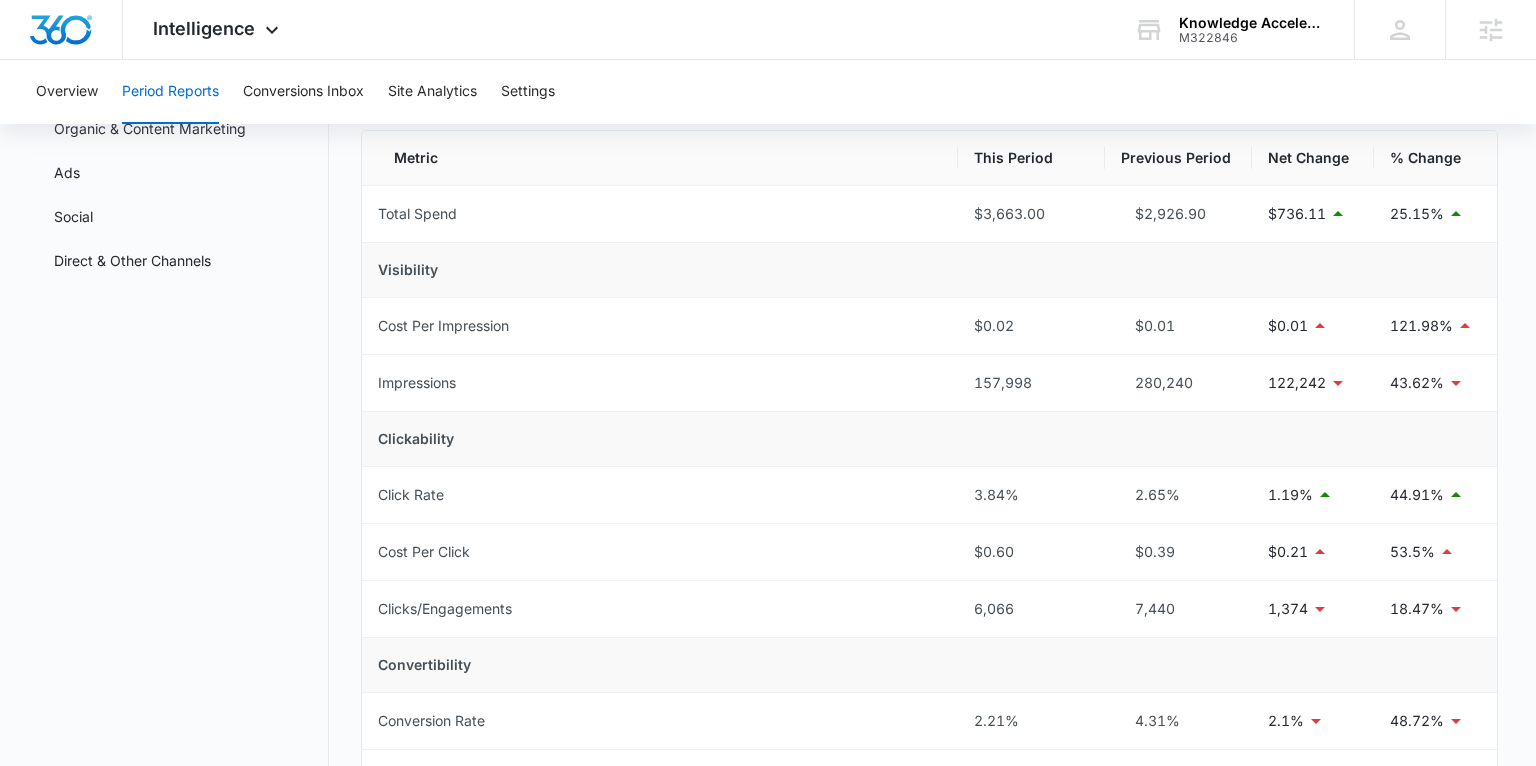 scroll, scrollTop: 0, scrollLeft: 0, axis: both 